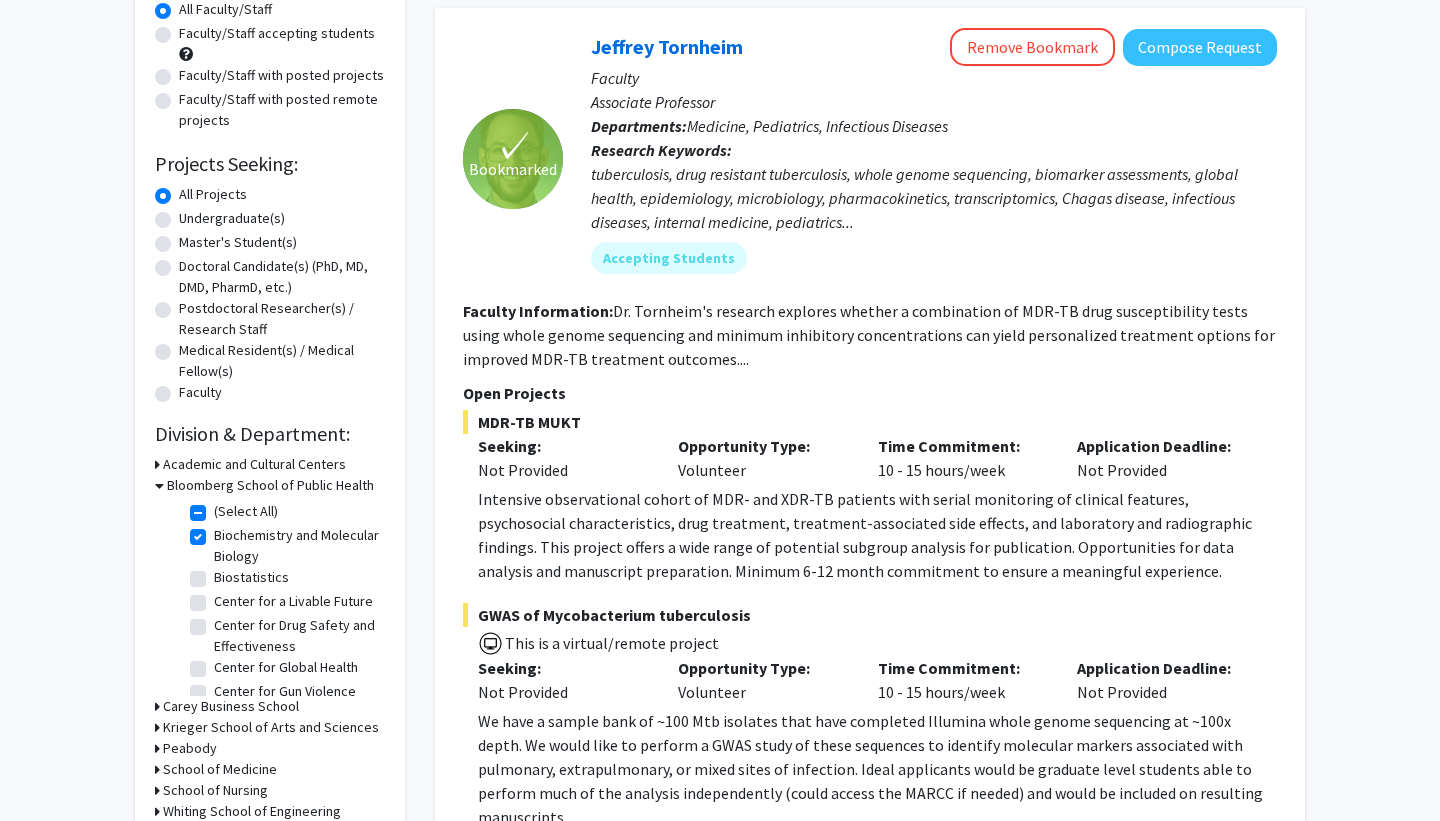 scroll, scrollTop: 197, scrollLeft: 0, axis: vertical 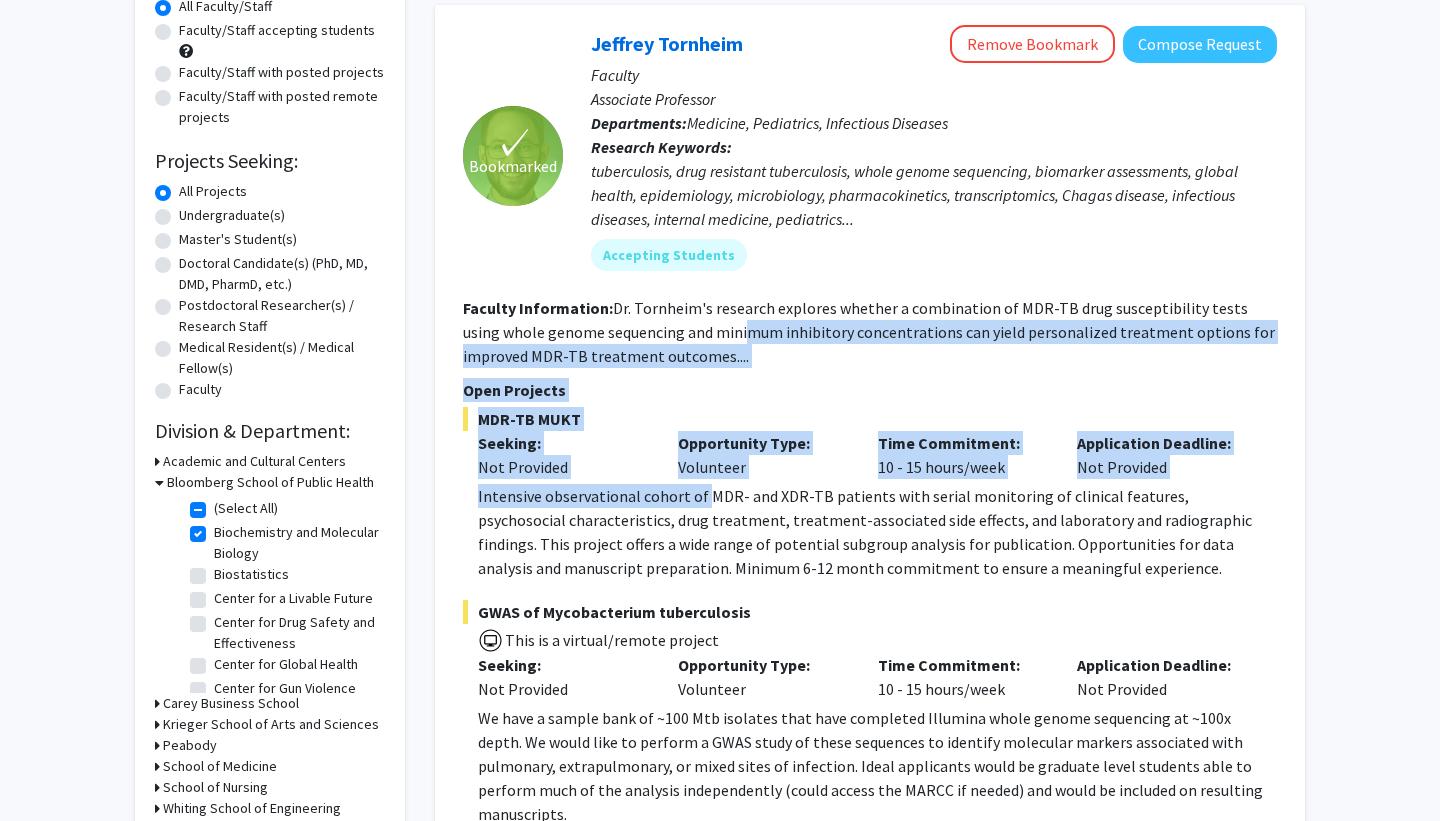 drag, startPoint x: 702, startPoint y: 493, endPoint x: 702, endPoint y: 325, distance: 168 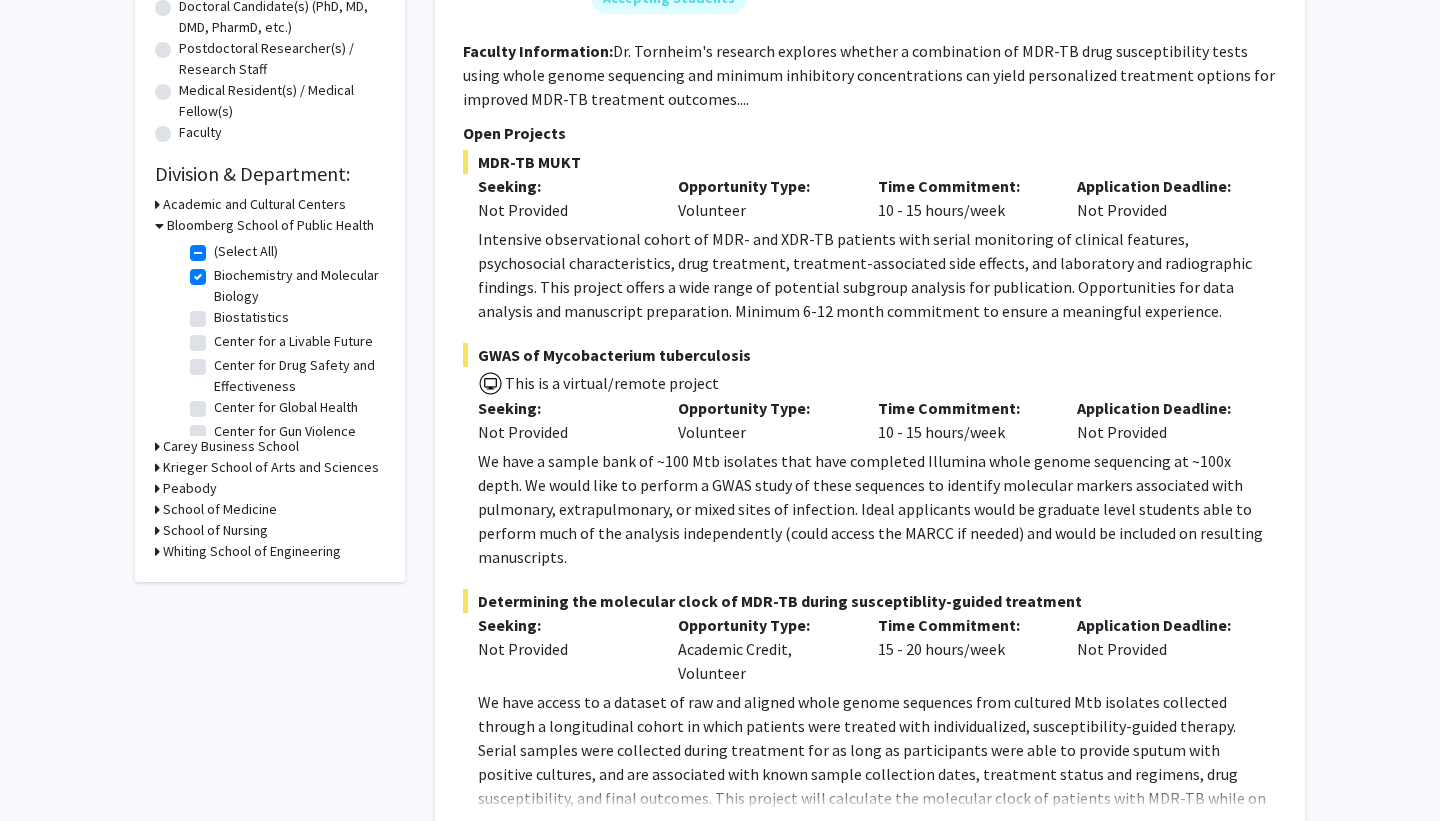 scroll, scrollTop: 458, scrollLeft: 0, axis: vertical 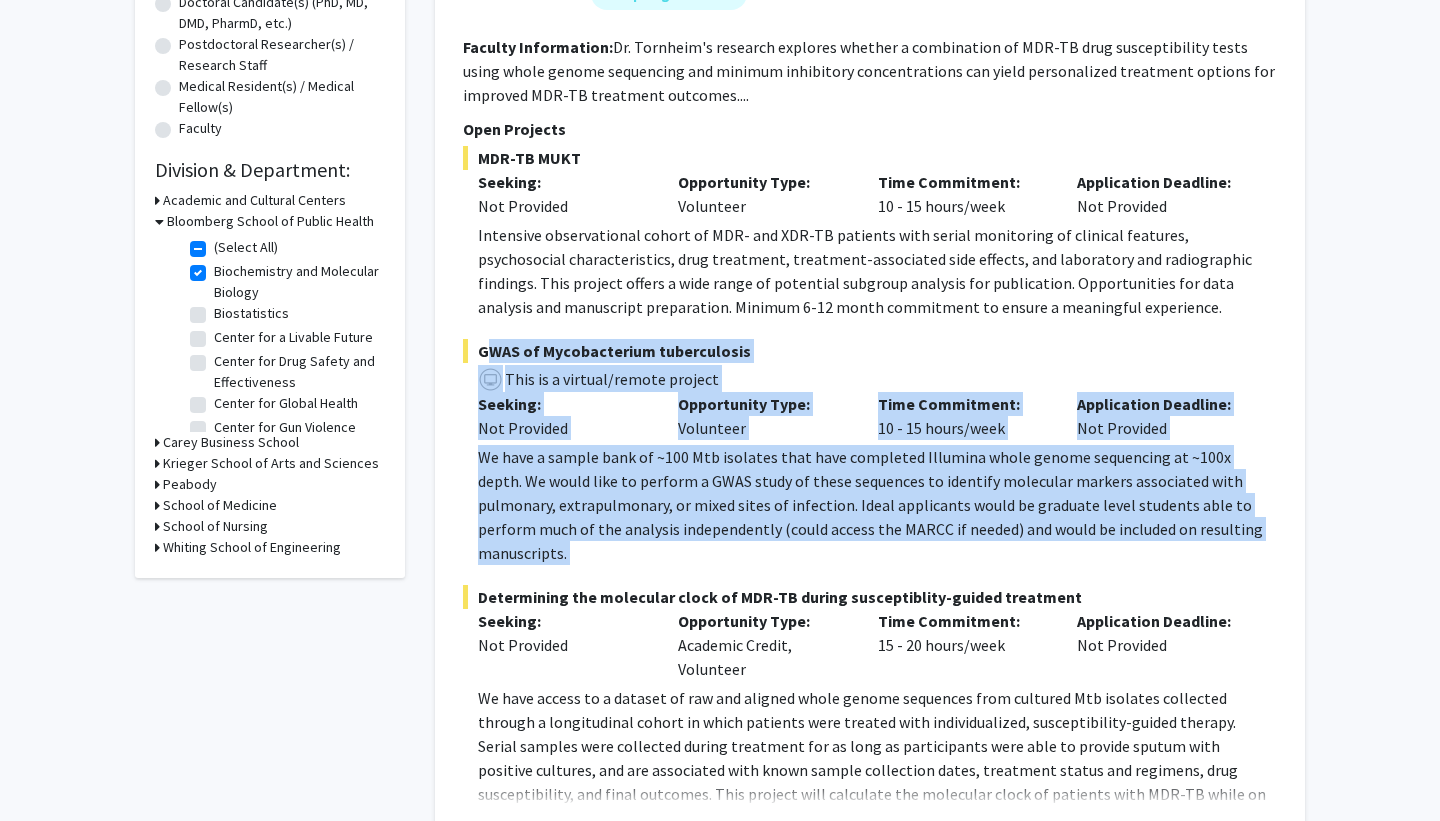 drag, startPoint x: 702, startPoint y: 325, endPoint x: 702, endPoint y: 558, distance: 233 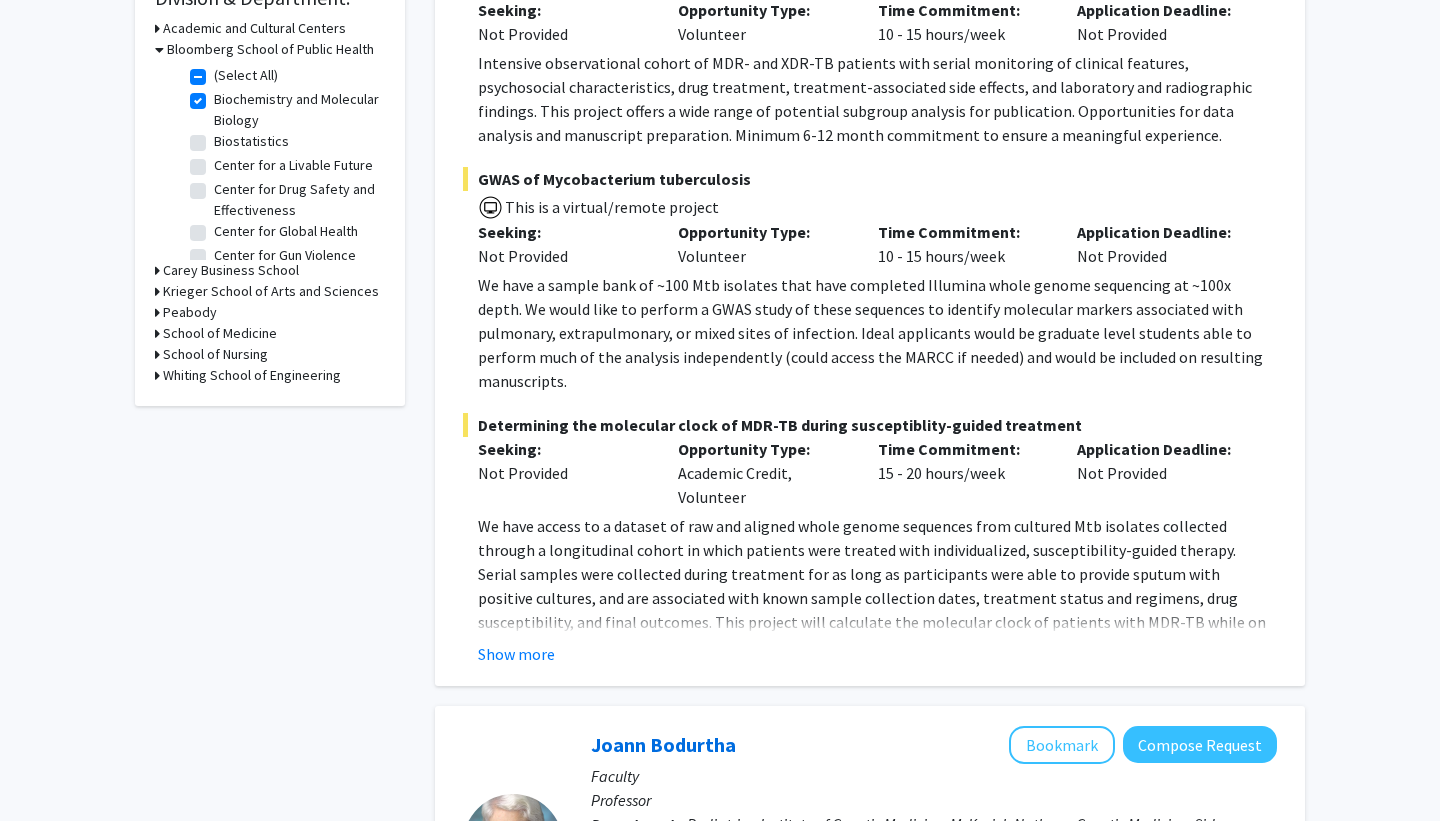 scroll, scrollTop: 642, scrollLeft: 0, axis: vertical 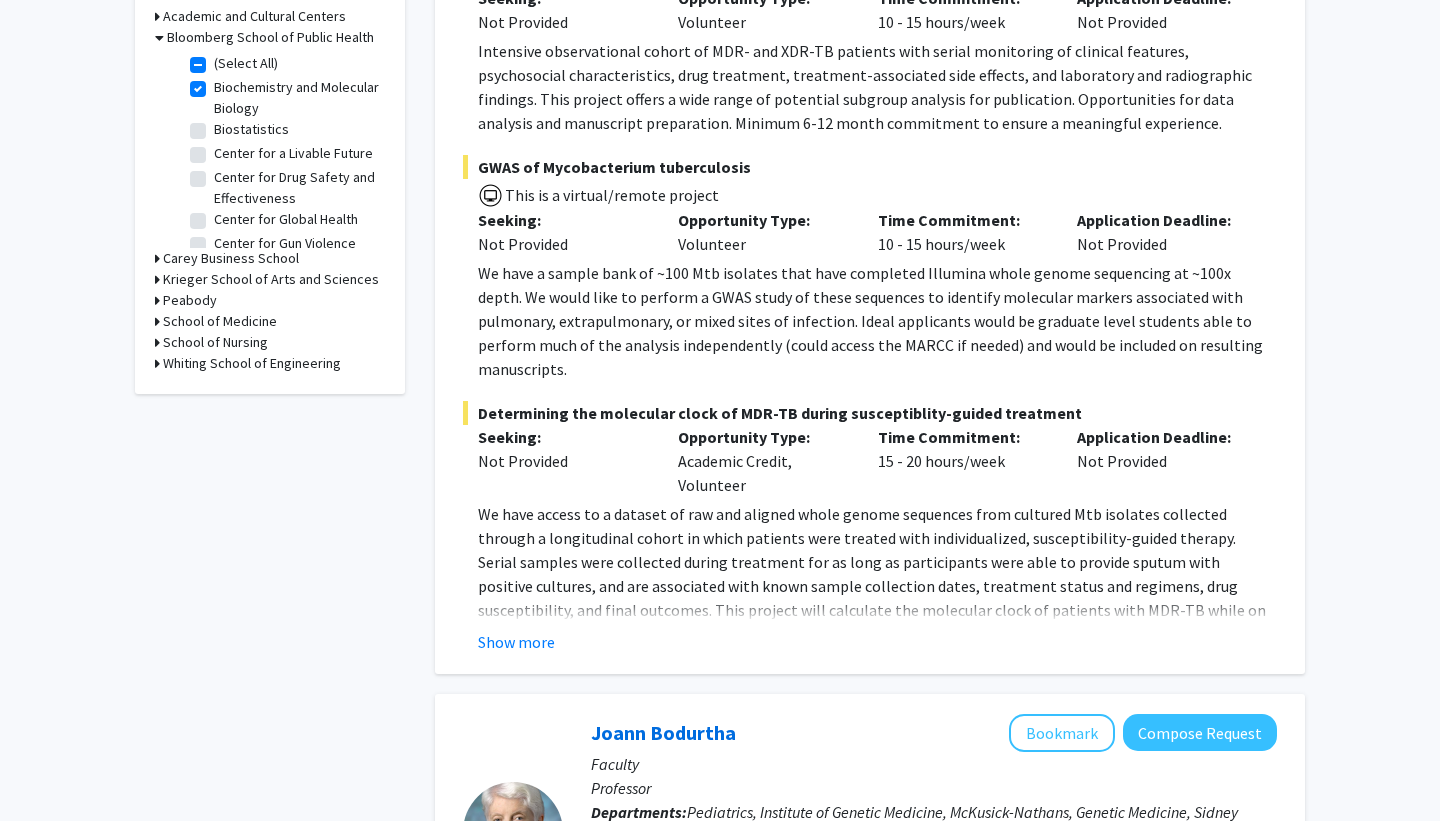 click on "✓ Bookmarked [FIRST] [LAST] Remove Bookmark Compose Request Faculty Associate Professor Departments: Medicine, Pediatrics, Infectious Diseases Research Keywords: tuberculosis, drug resistant tuberculosis, whole genome sequencing, biomarker assessments, global health, epidemiology, microbiology, pharmacokinetics, transcriptomics, Chagas disease, infectious diseases, internal medicine, pediatrics... Accepting Students Faculty Information: Dr. [LAST]'s research explores whether a combination of MDR-TB drug susceptibility tests using whole genome sequencing and minimum inhibitory concentrations can yield personalized treatment options for improved MDR-TB treatment outcomes.... Open Projects MDR-TB MUKT Seeking: Not Provided Opportunity Type: Volunteer Time Commitment: 10 - 15 hours/week Application Deadline: Not Provided GWAS of Mycobacterium tuberculosis This is a virtual/remote project Seeking: Not Provided Opportunity Type: Volunteer Time Commitment: 10 - 15 hours/week Seeking:" 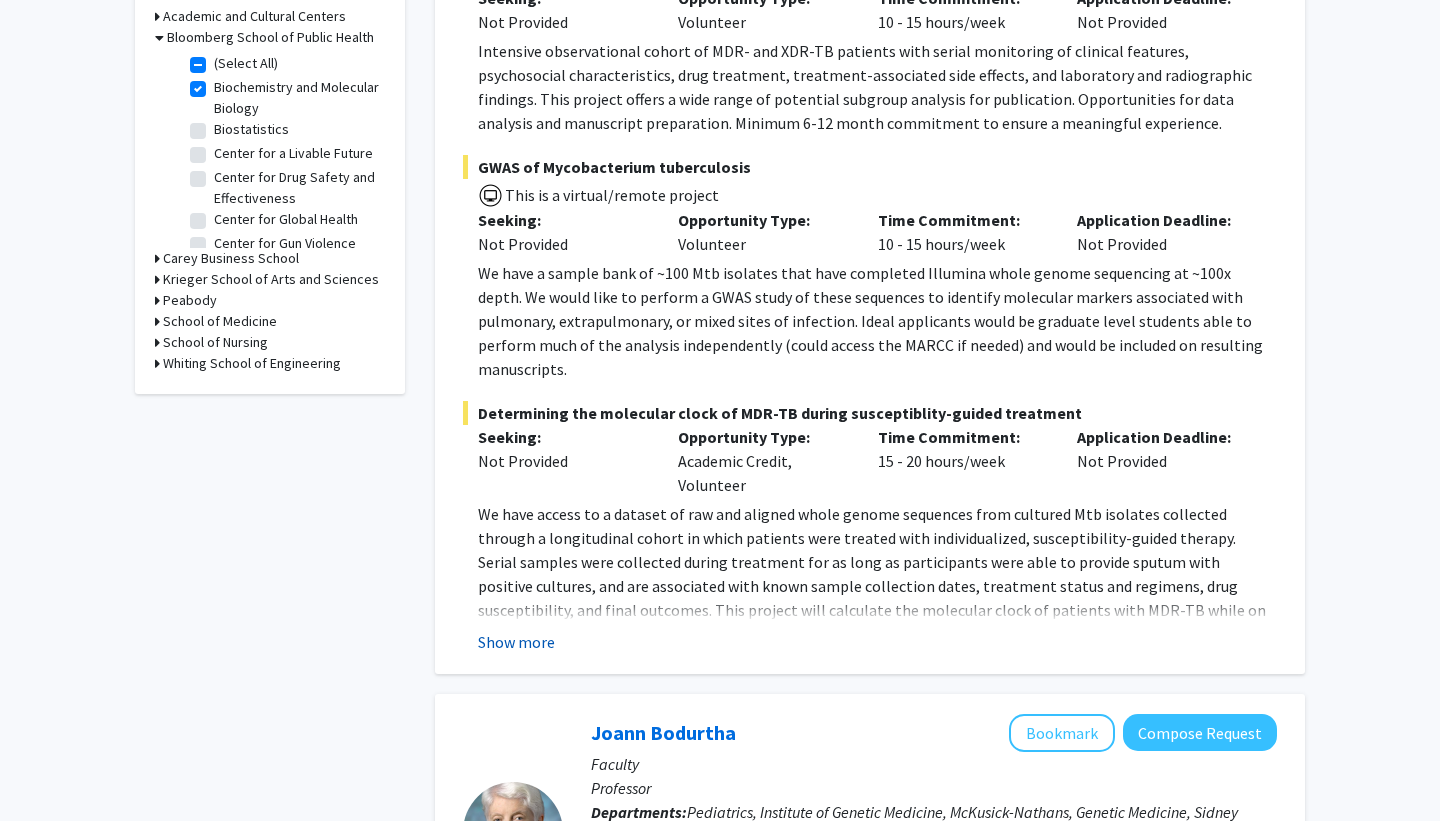 click on "Show more" 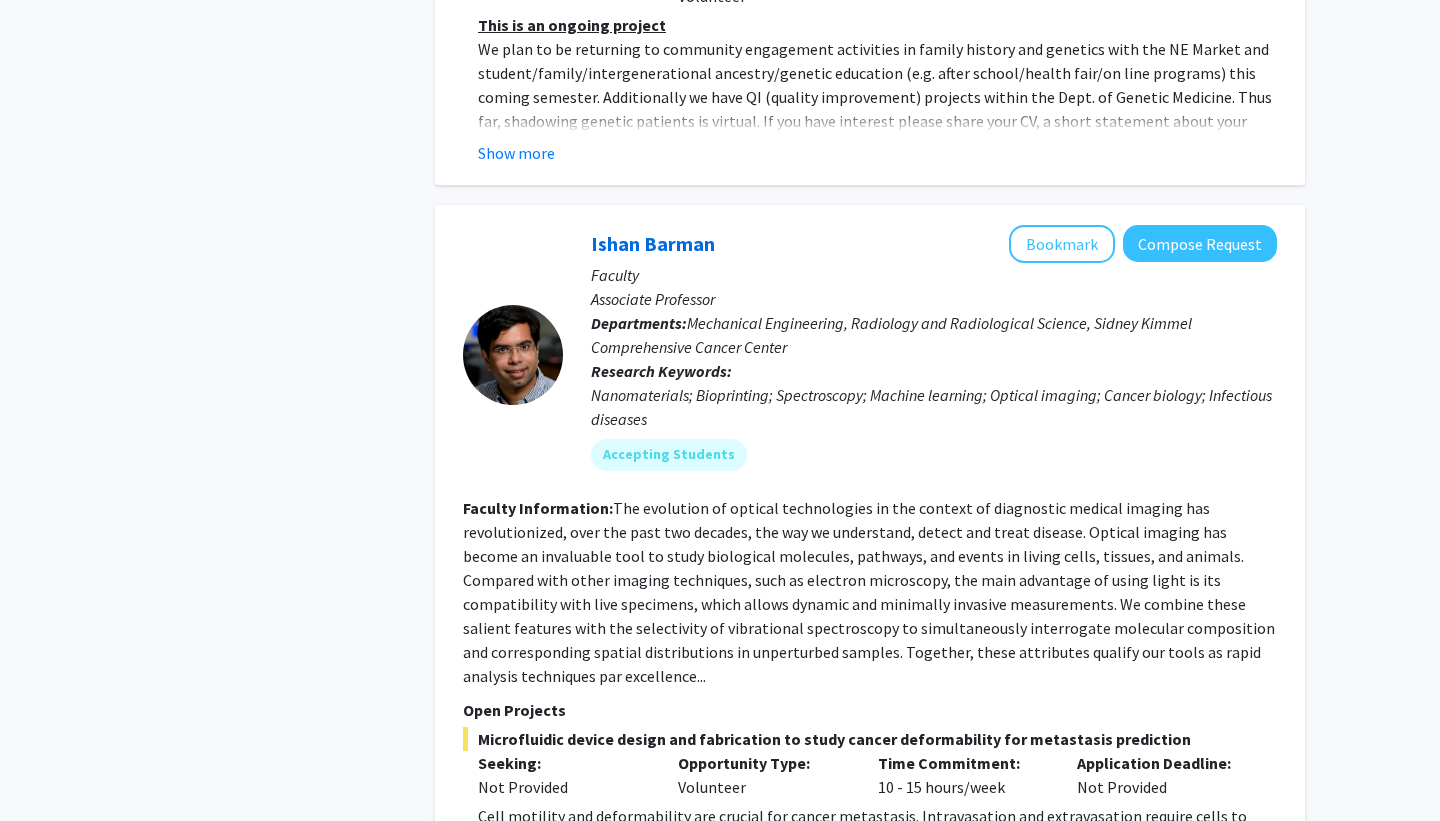 scroll, scrollTop: 0, scrollLeft: 0, axis: both 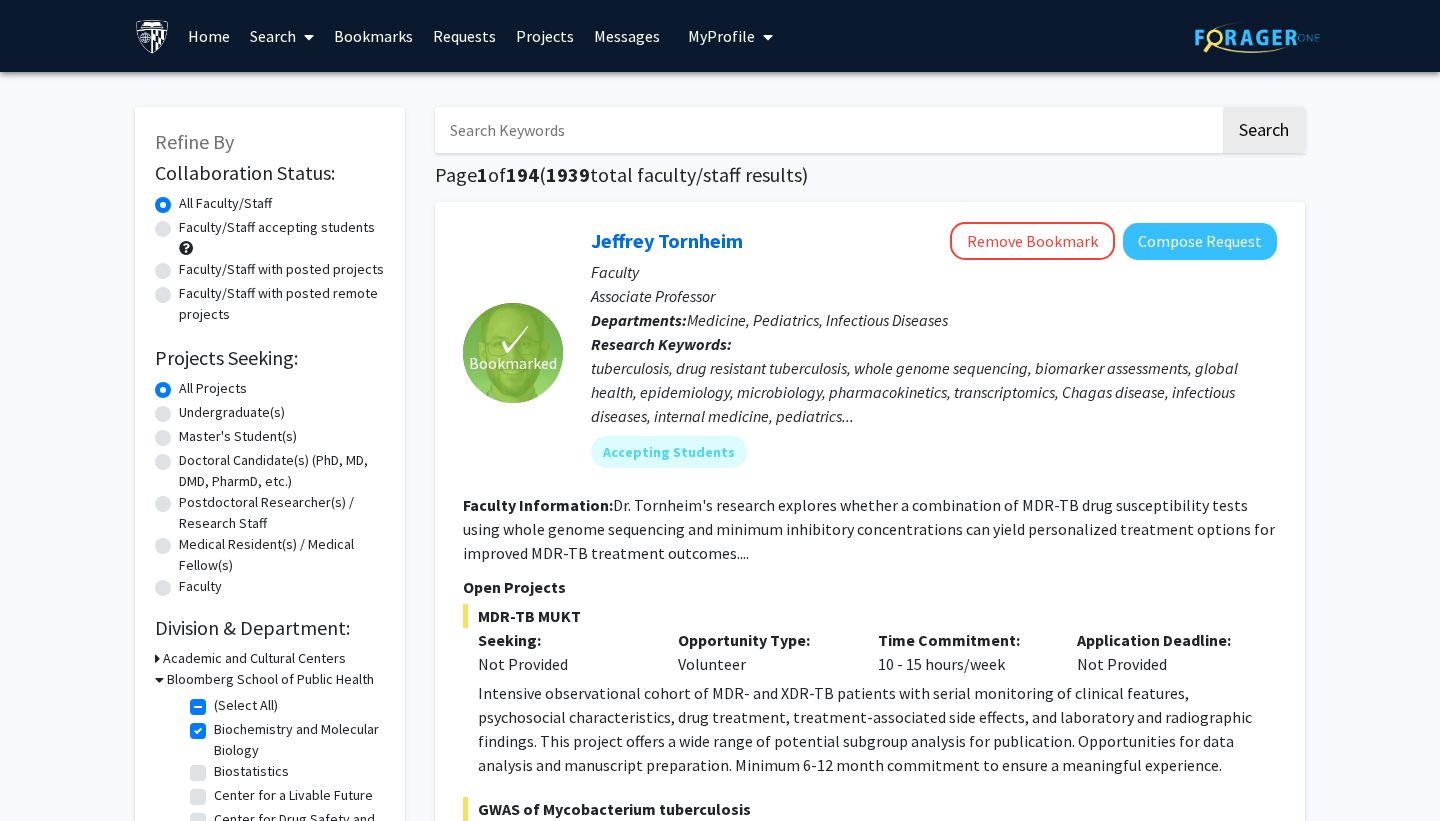 click on "Bookmarks" at bounding box center (373, 36) 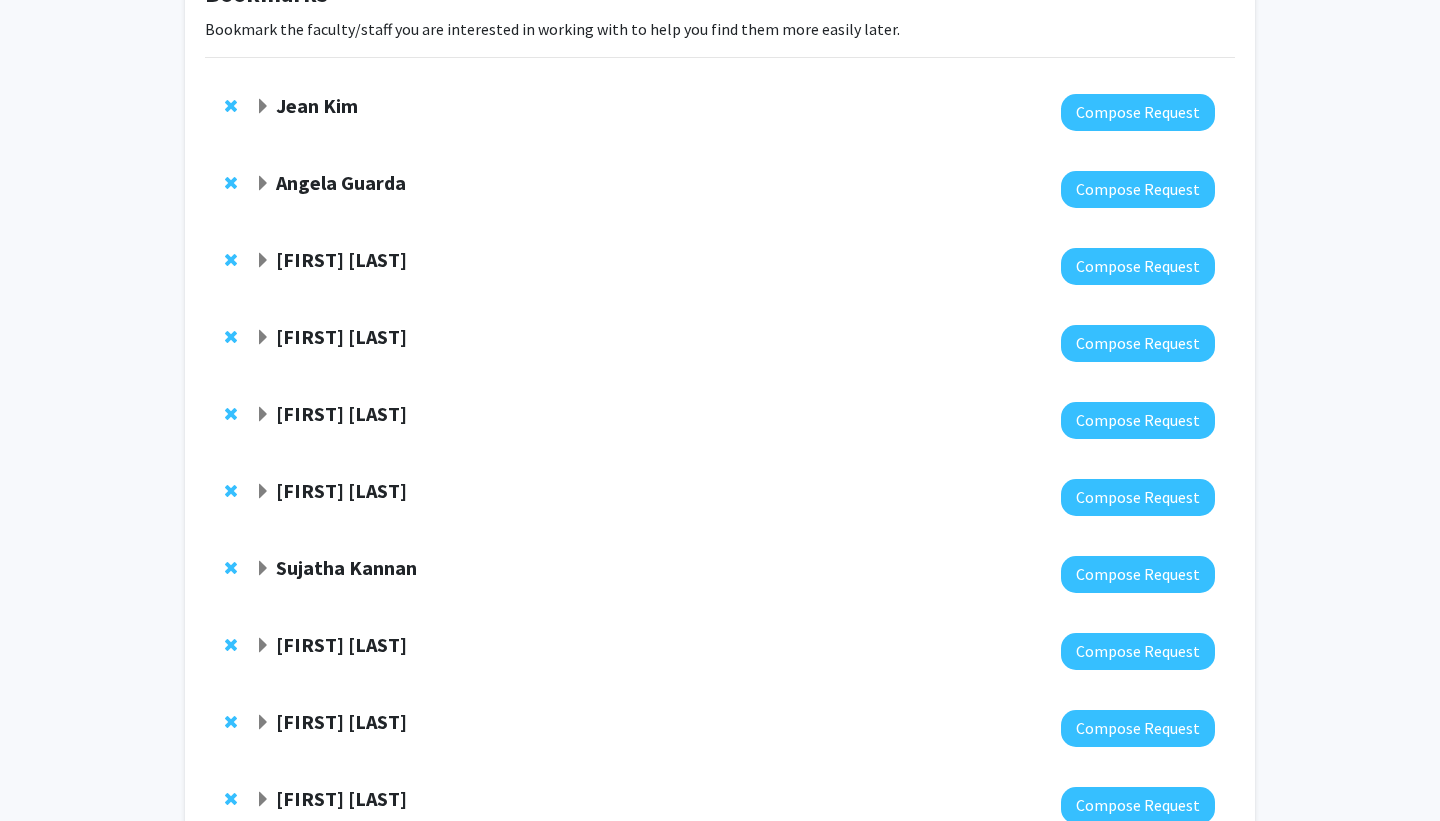 scroll, scrollTop: 150, scrollLeft: 0, axis: vertical 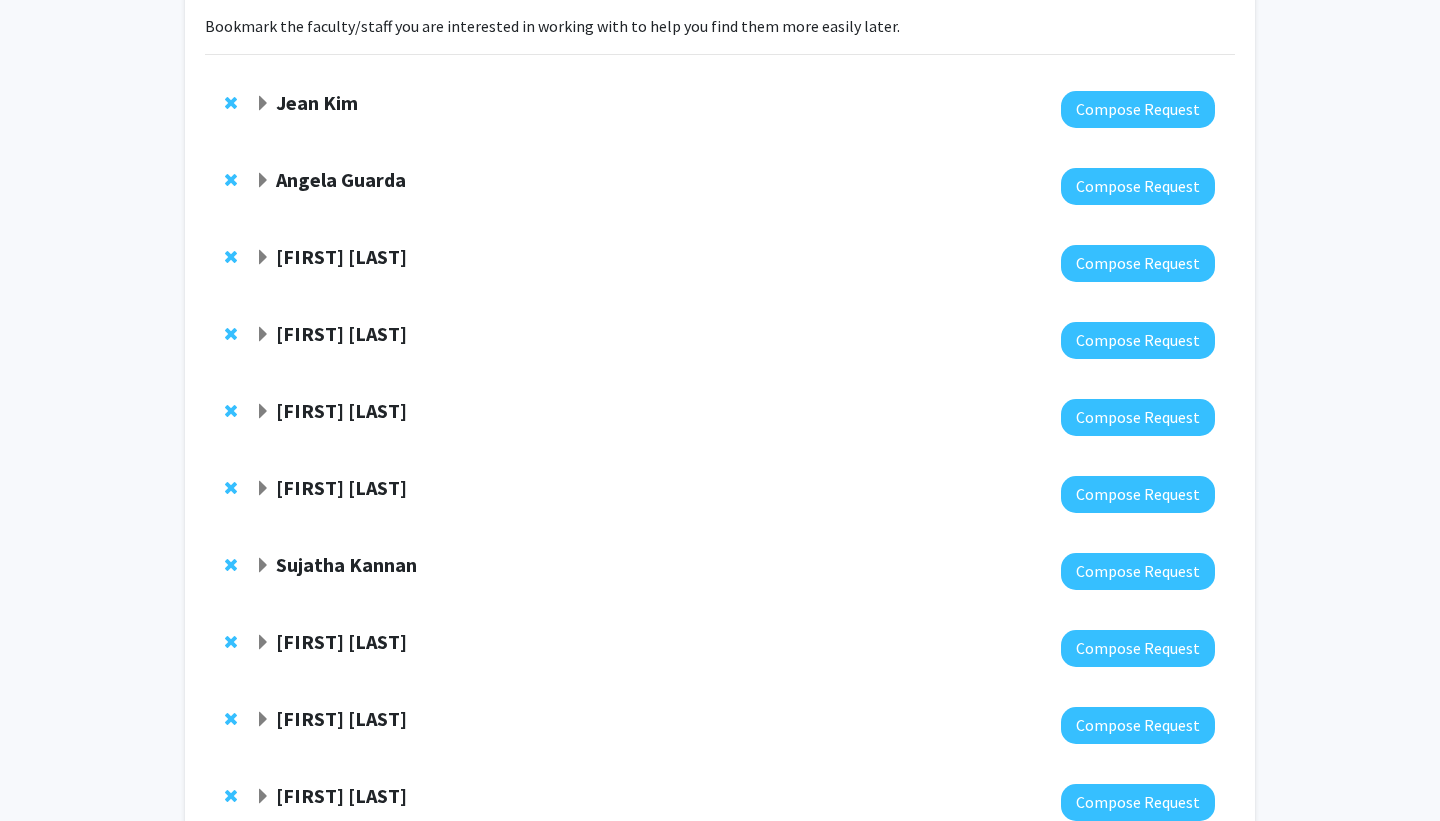 click 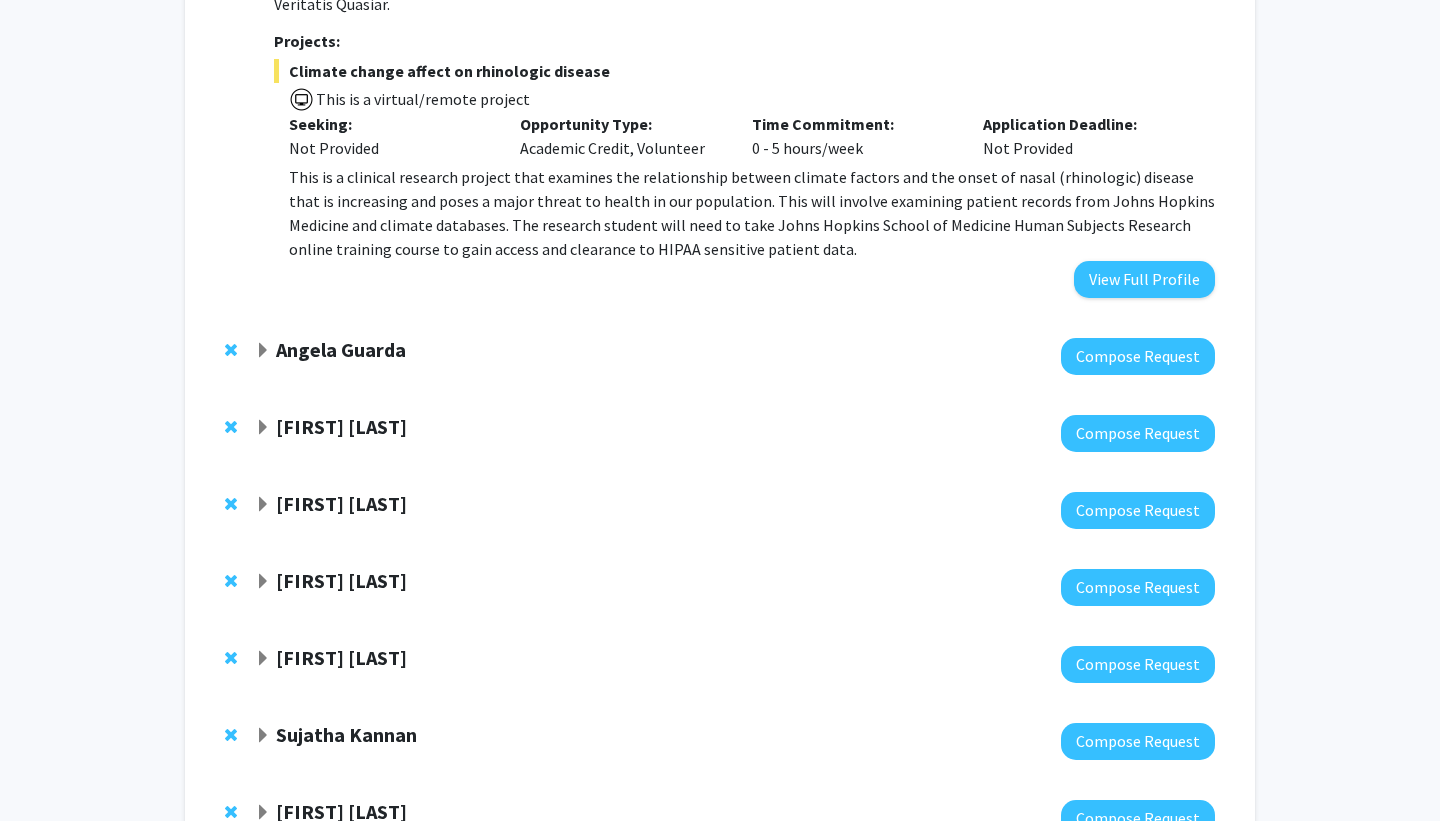 click 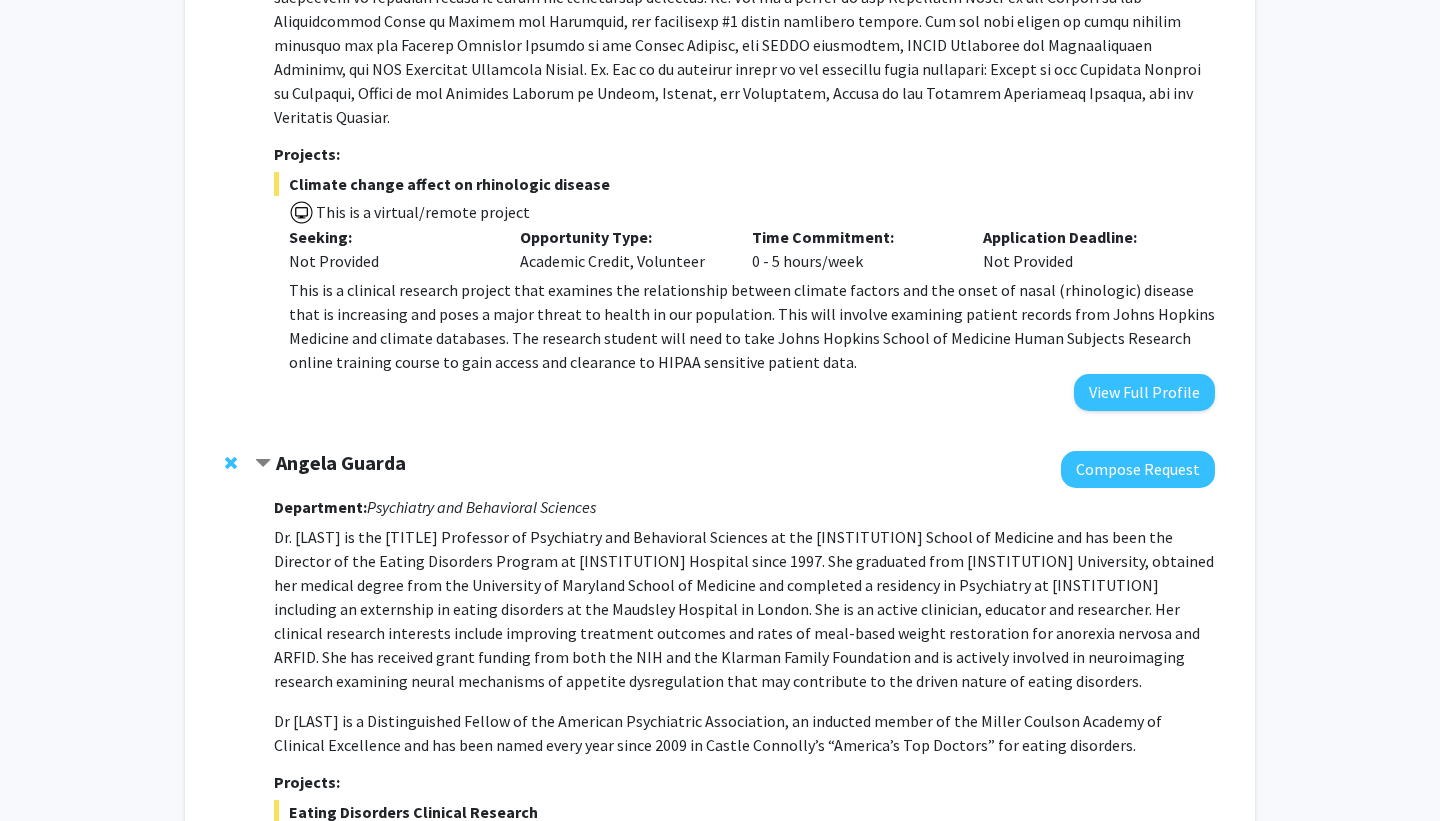 scroll, scrollTop: 554, scrollLeft: 0, axis: vertical 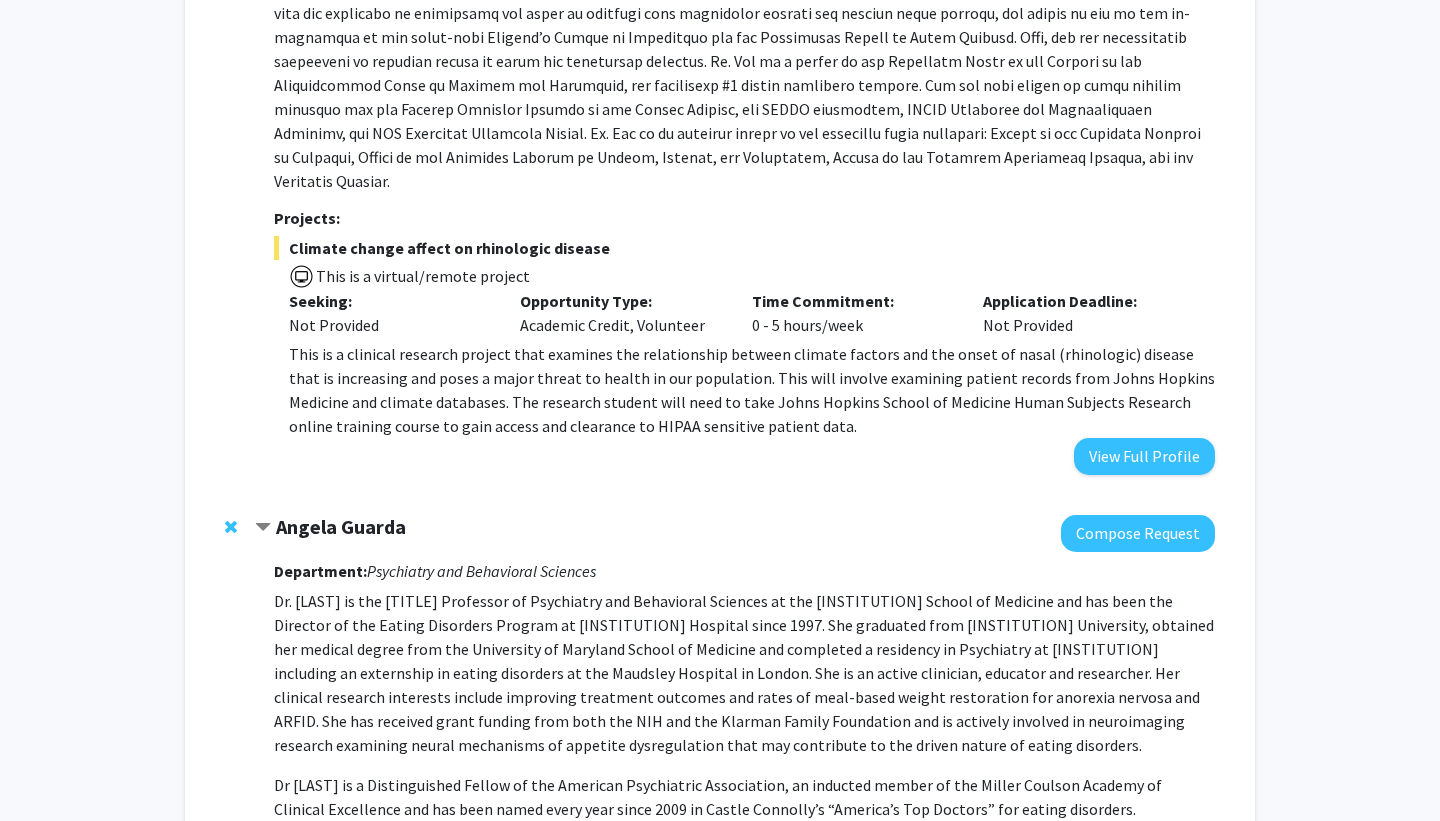 click 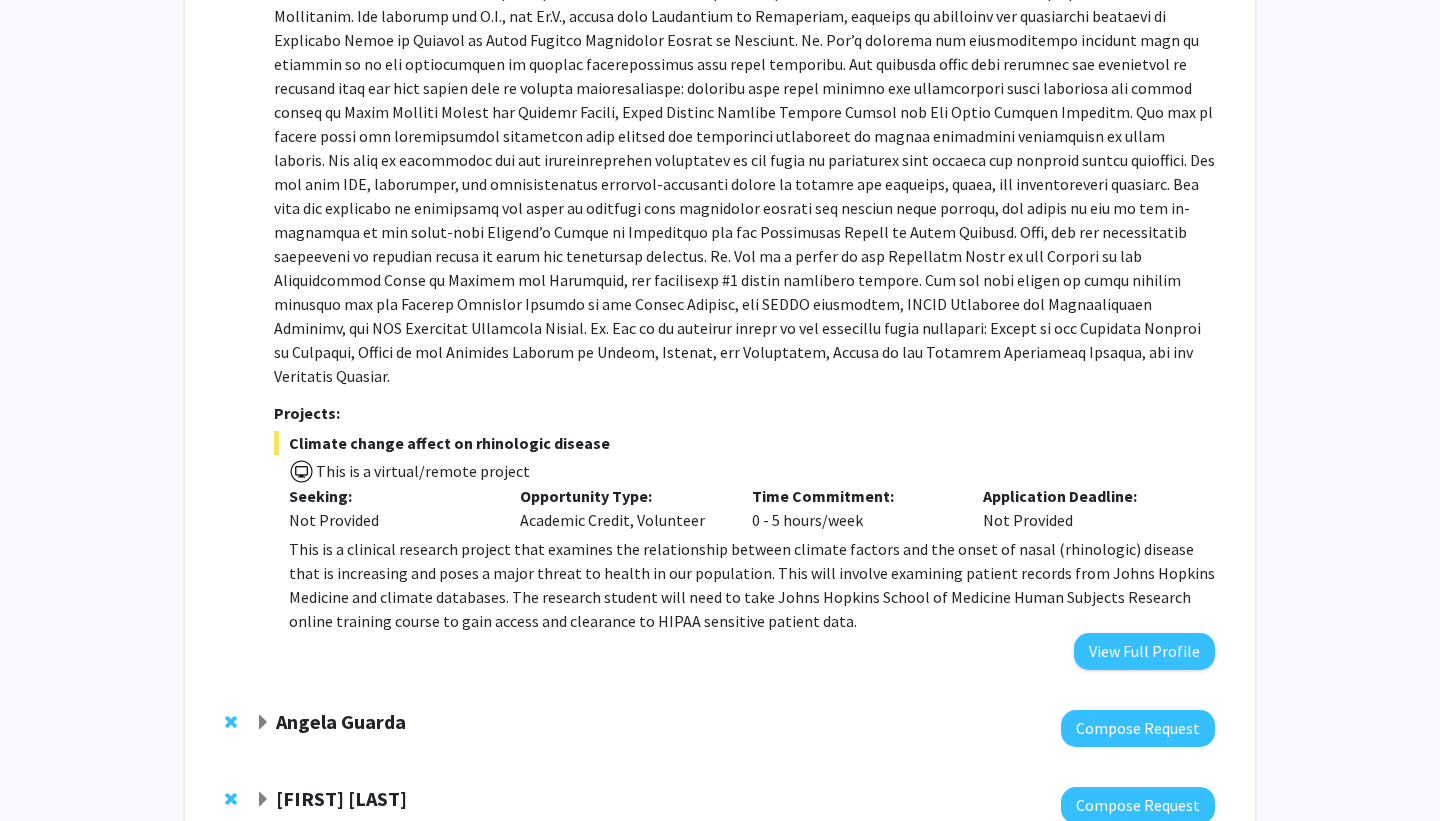 scroll, scrollTop: 322, scrollLeft: 0, axis: vertical 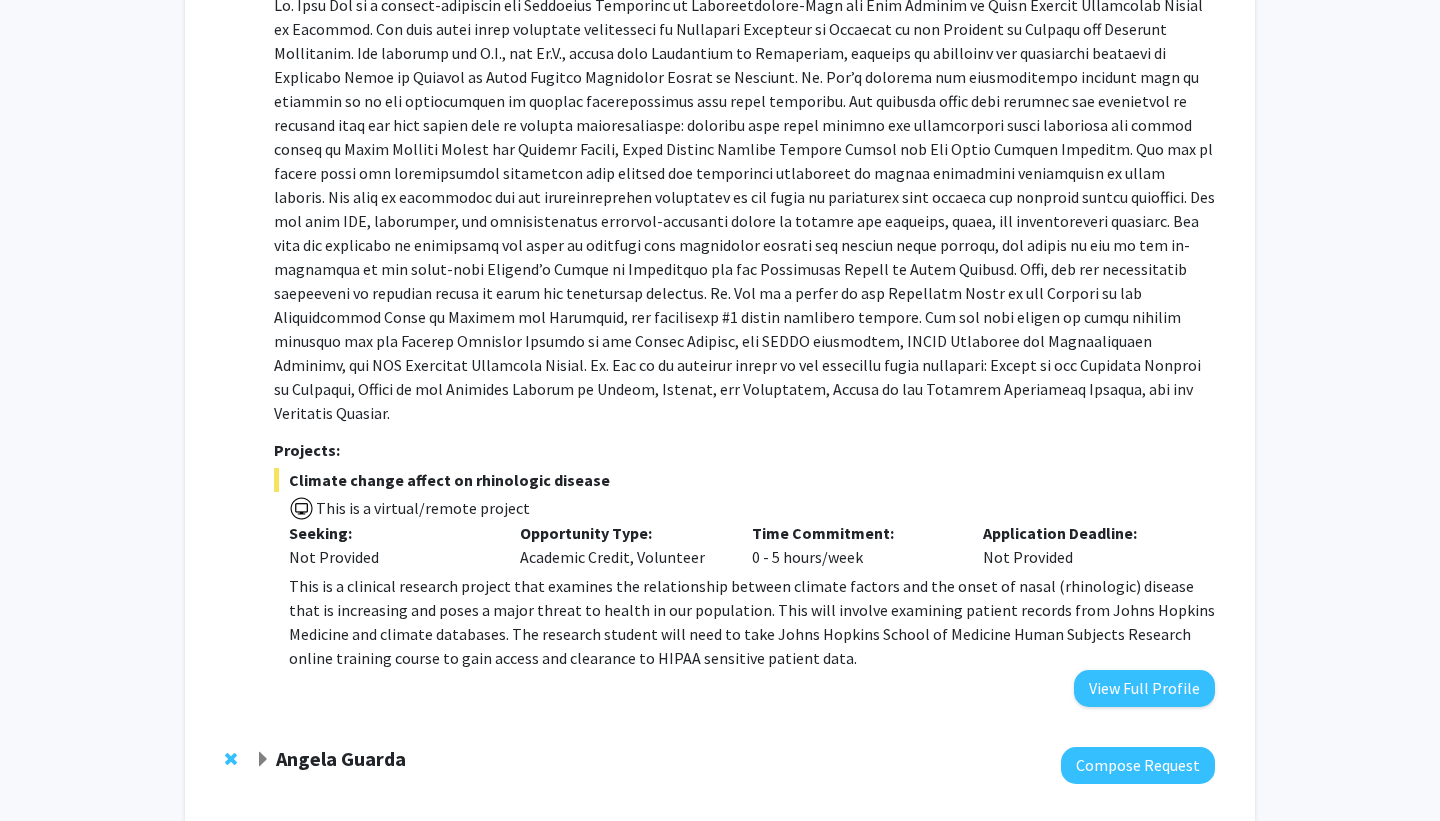 drag, startPoint x: 261, startPoint y: 208, endPoint x: 261, endPoint y: 603, distance: 395 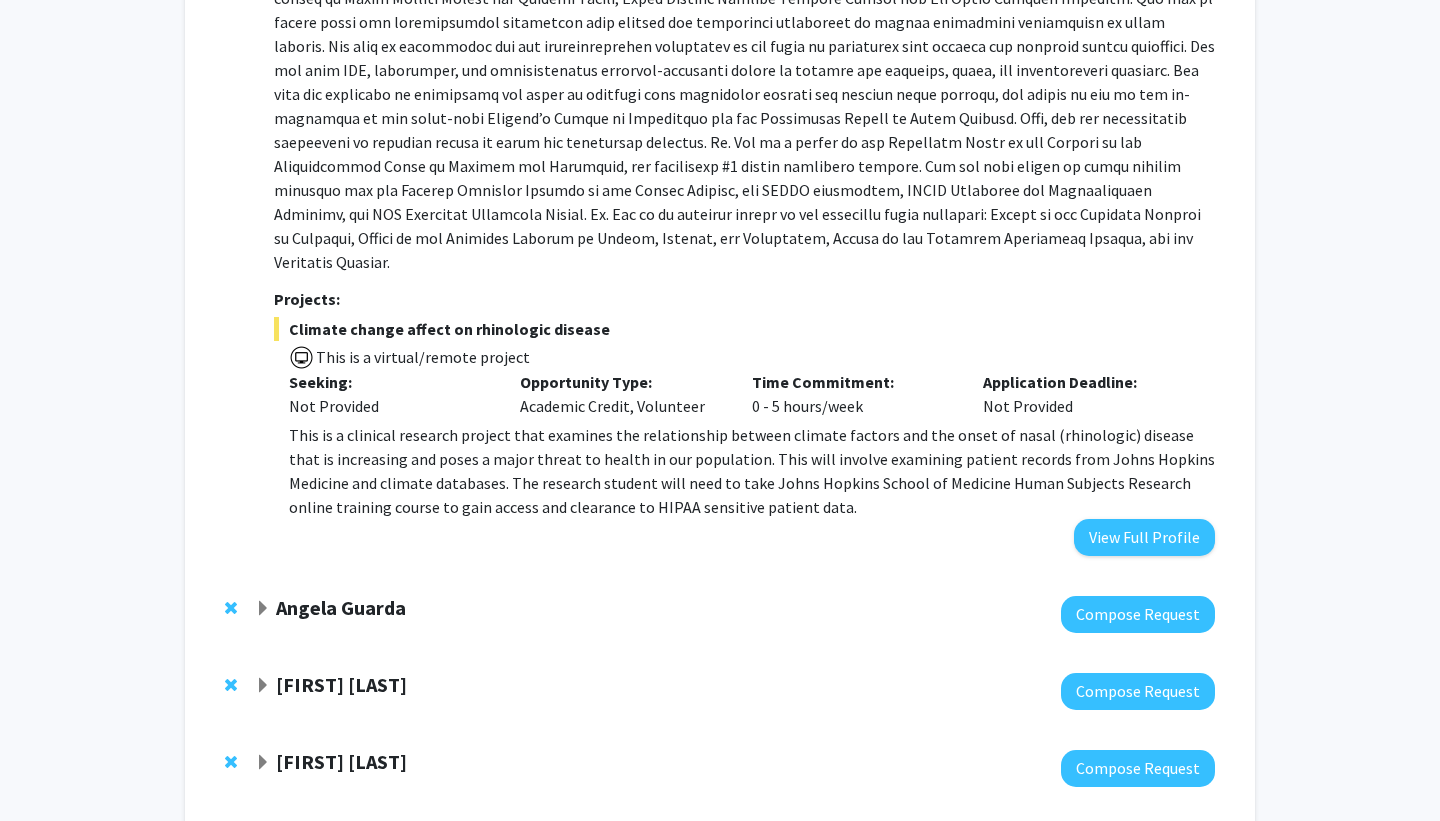 scroll, scrollTop: 490, scrollLeft: 0, axis: vertical 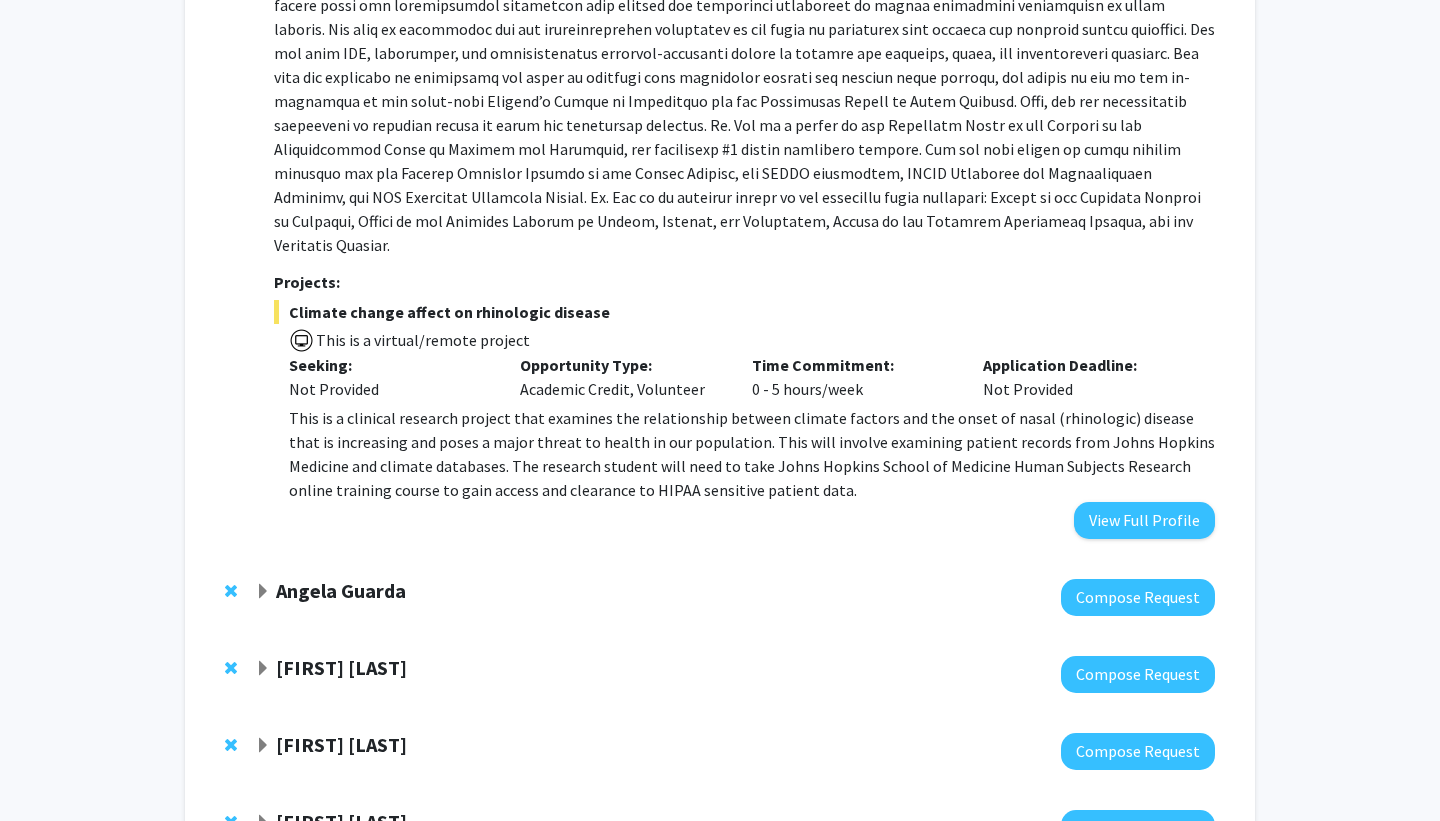 click on "This is a clinical research project that examines the relationship between climate factors and the onset of nasal (rhinologic) disease that is increasing and poses a major threat to health in our population. This will involve examining patient records from Johns Hopkins Medicine and climate databases. The research student will need to take Johns Hopkins School of Medicine Human Subjects Research online training course to gain access and clearance to HIPAA sensitive patient data." at bounding box center [752, 454] 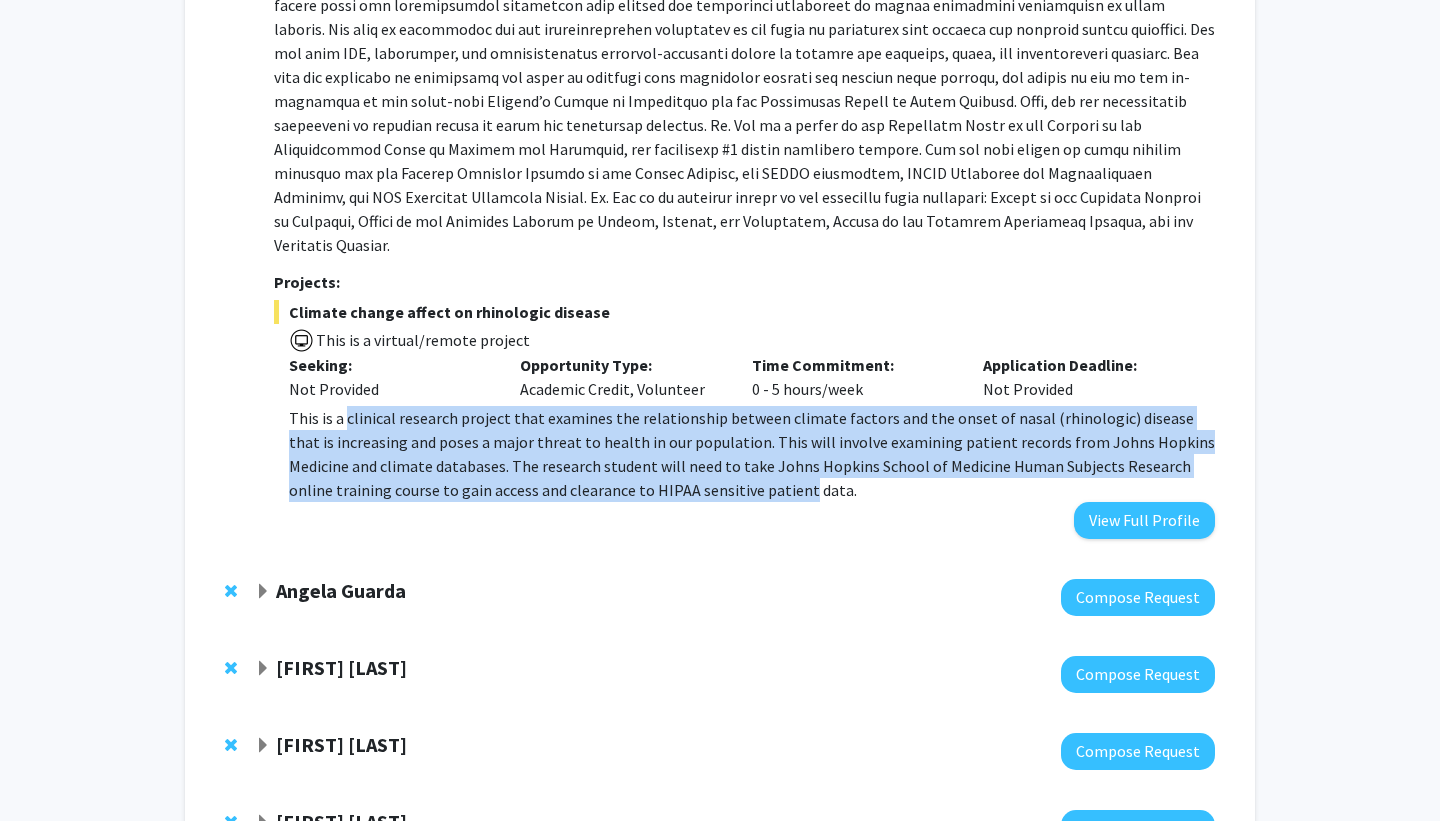 drag, startPoint x: 387, startPoint y: 393, endPoint x: 656, endPoint y: 470, distance: 279.8035 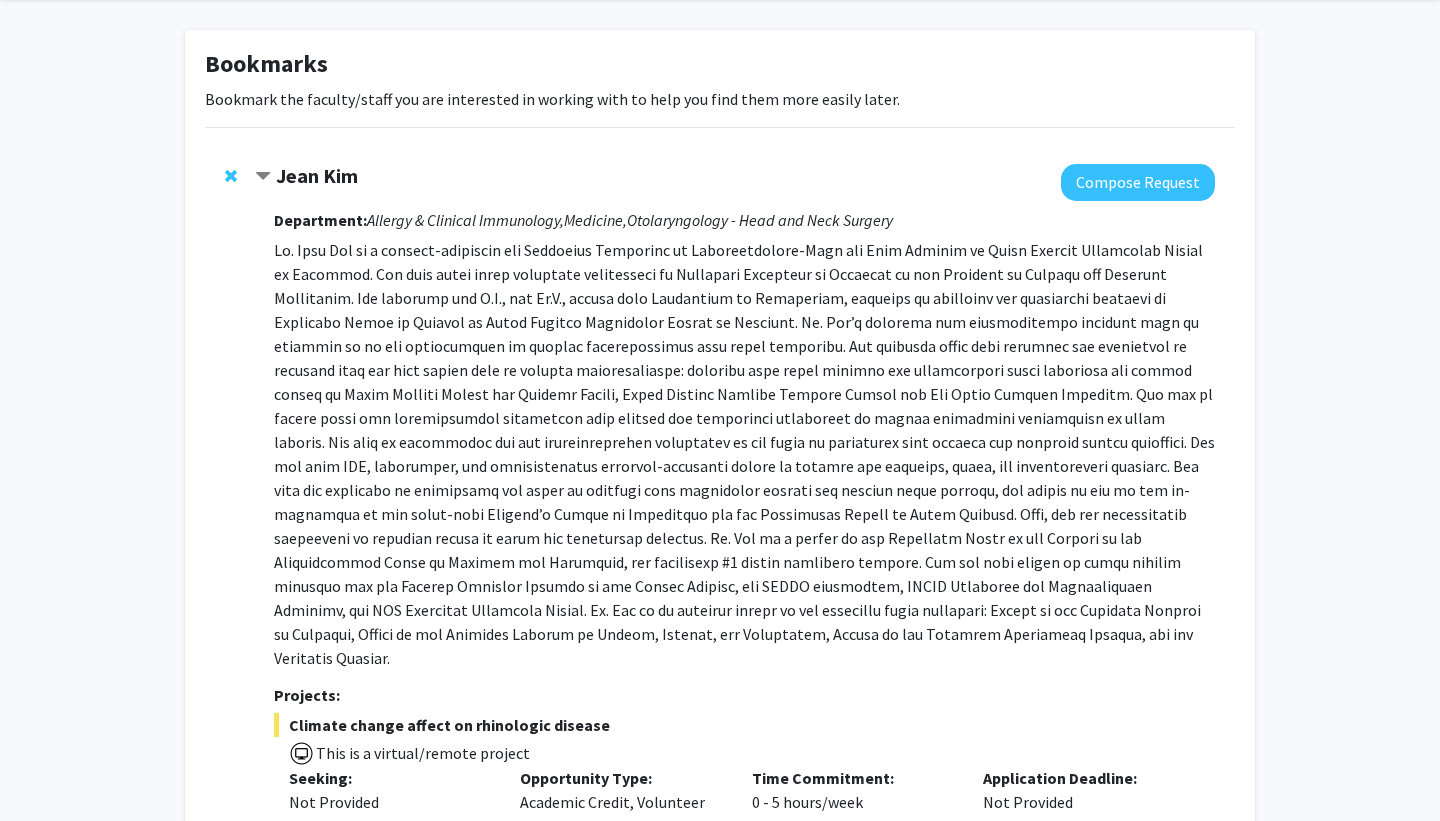 scroll, scrollTop: 79, scrollLeft: 0, axis: vertical 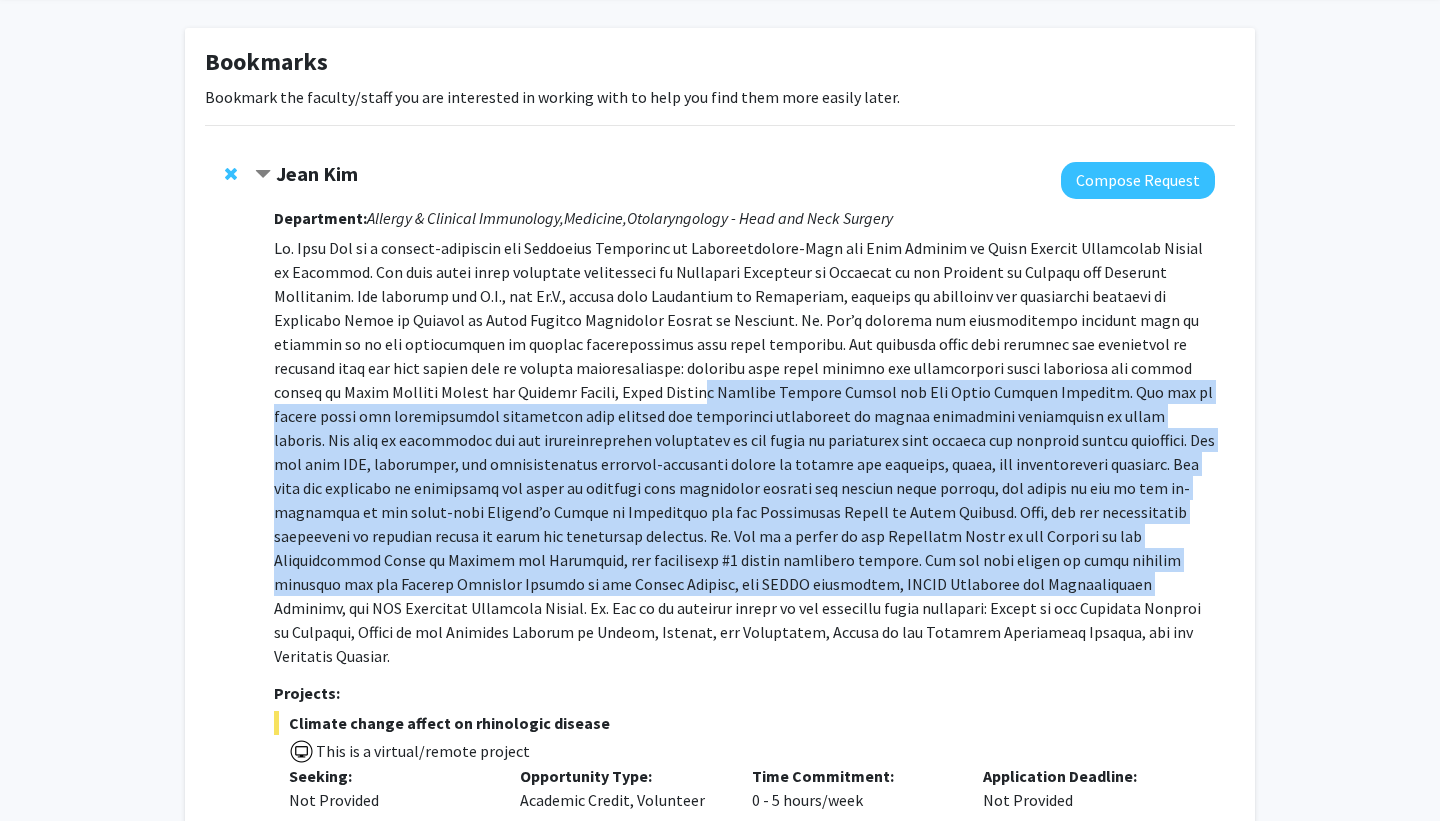 drag, startPoint x: 366, startPoint y: 399, endPoint x: 366, endPoint y: 576, distance: 177 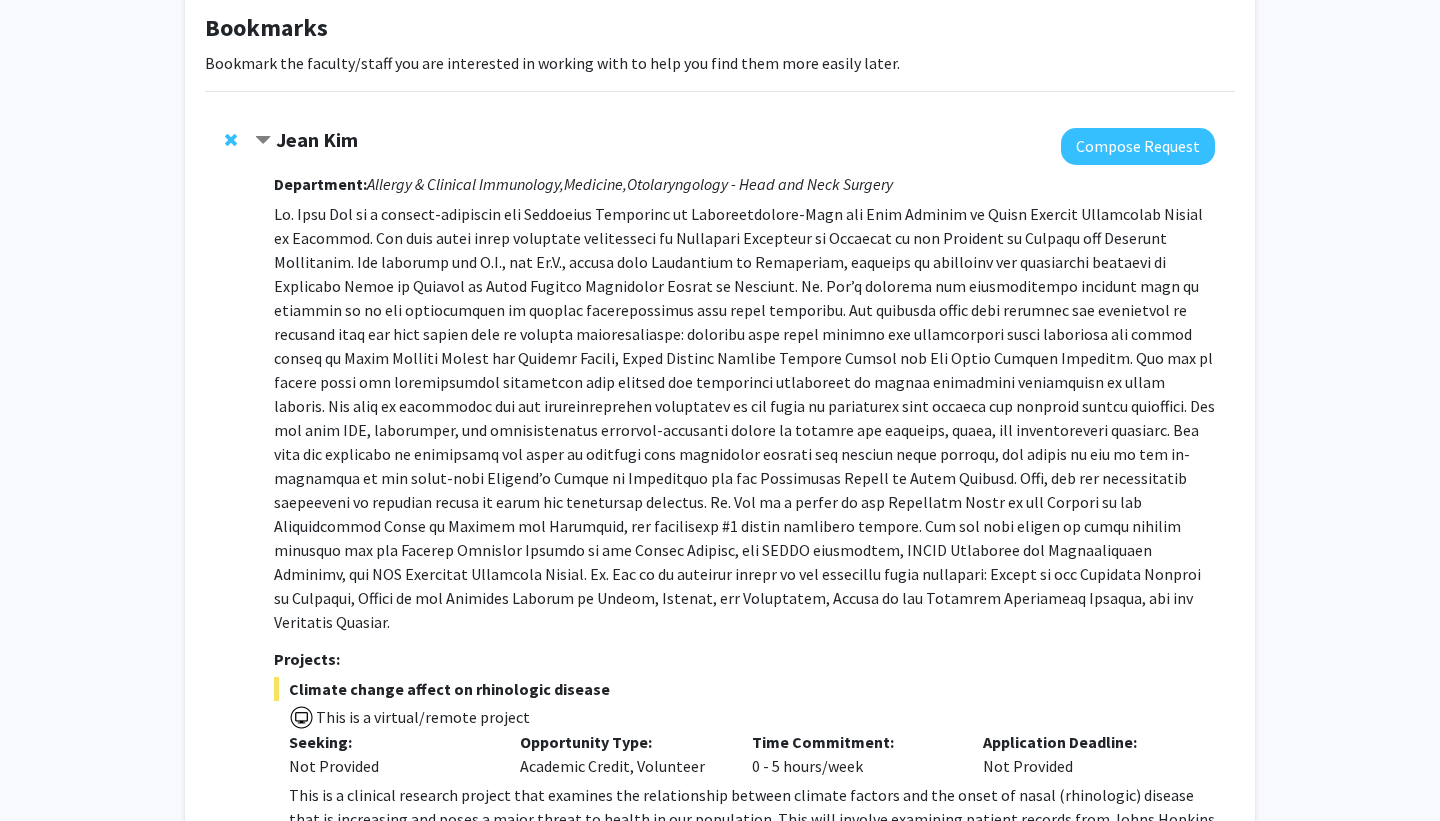 scroll, scrollTop: 115, scrollLeft: 0, axis: vertical 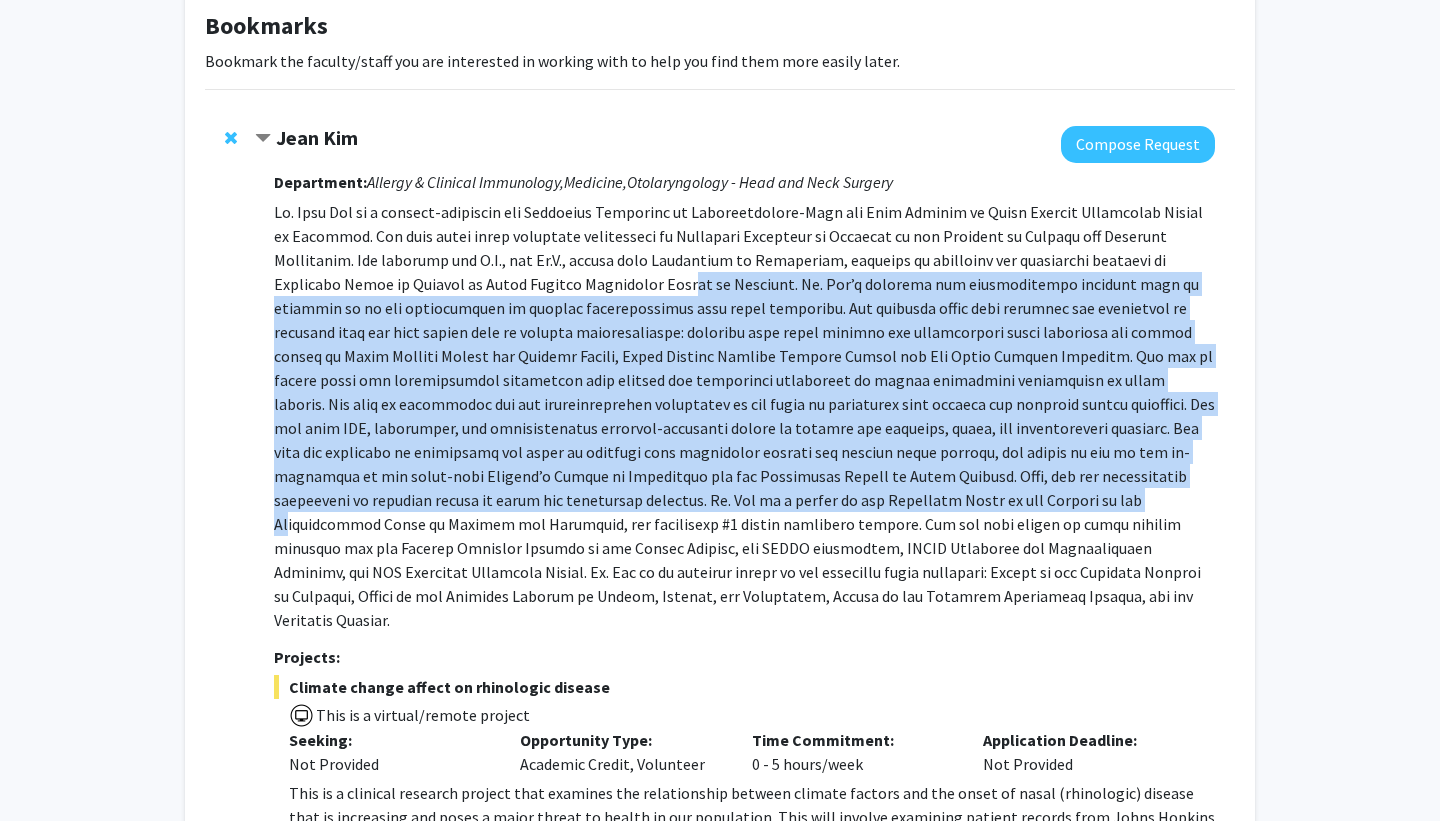 drag, startPoint x: 552, startPoint y: 510, endPoint x: 552, endPoint y: 268, distance: 242 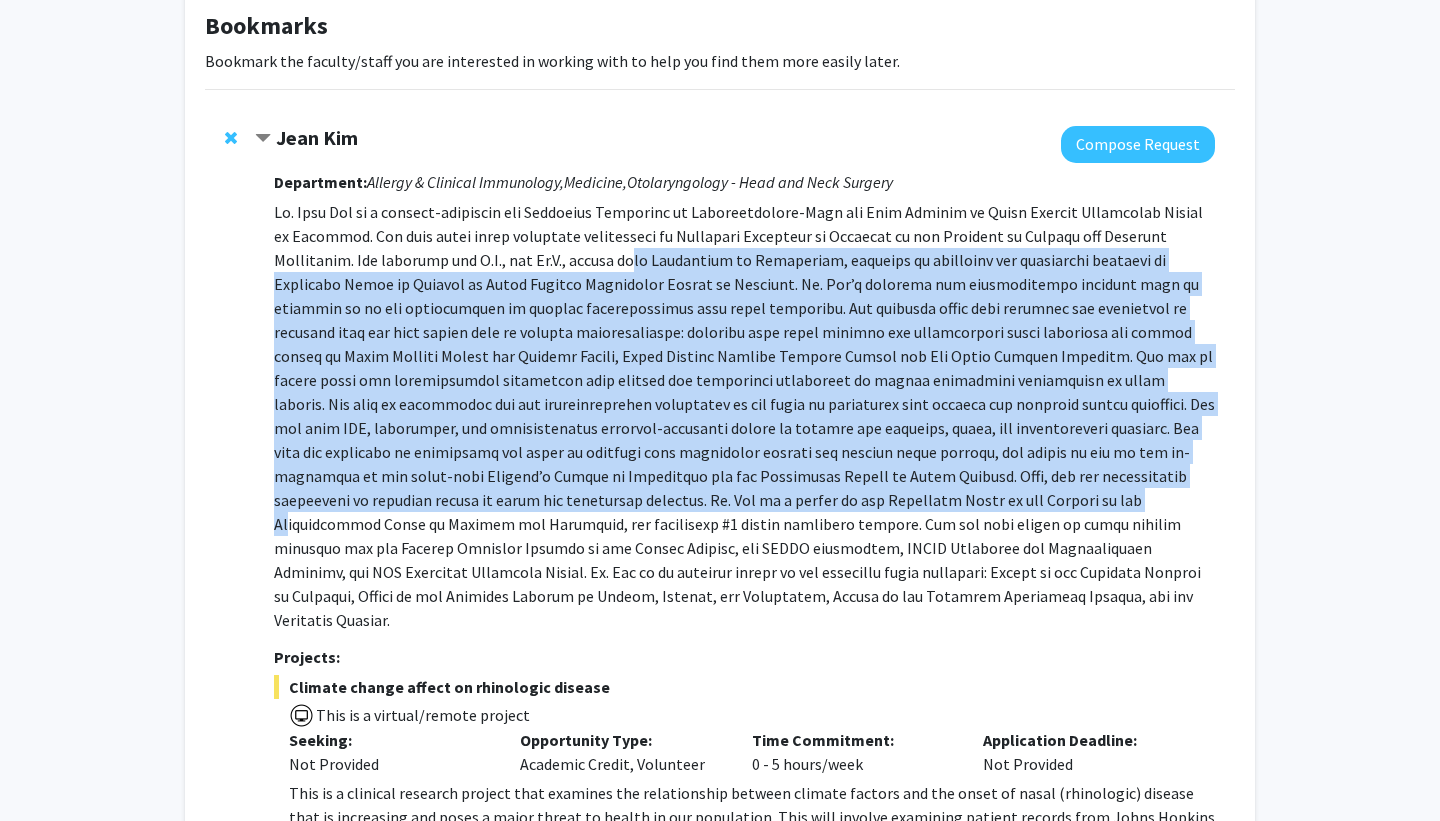 click at bounding box center [744, 416] 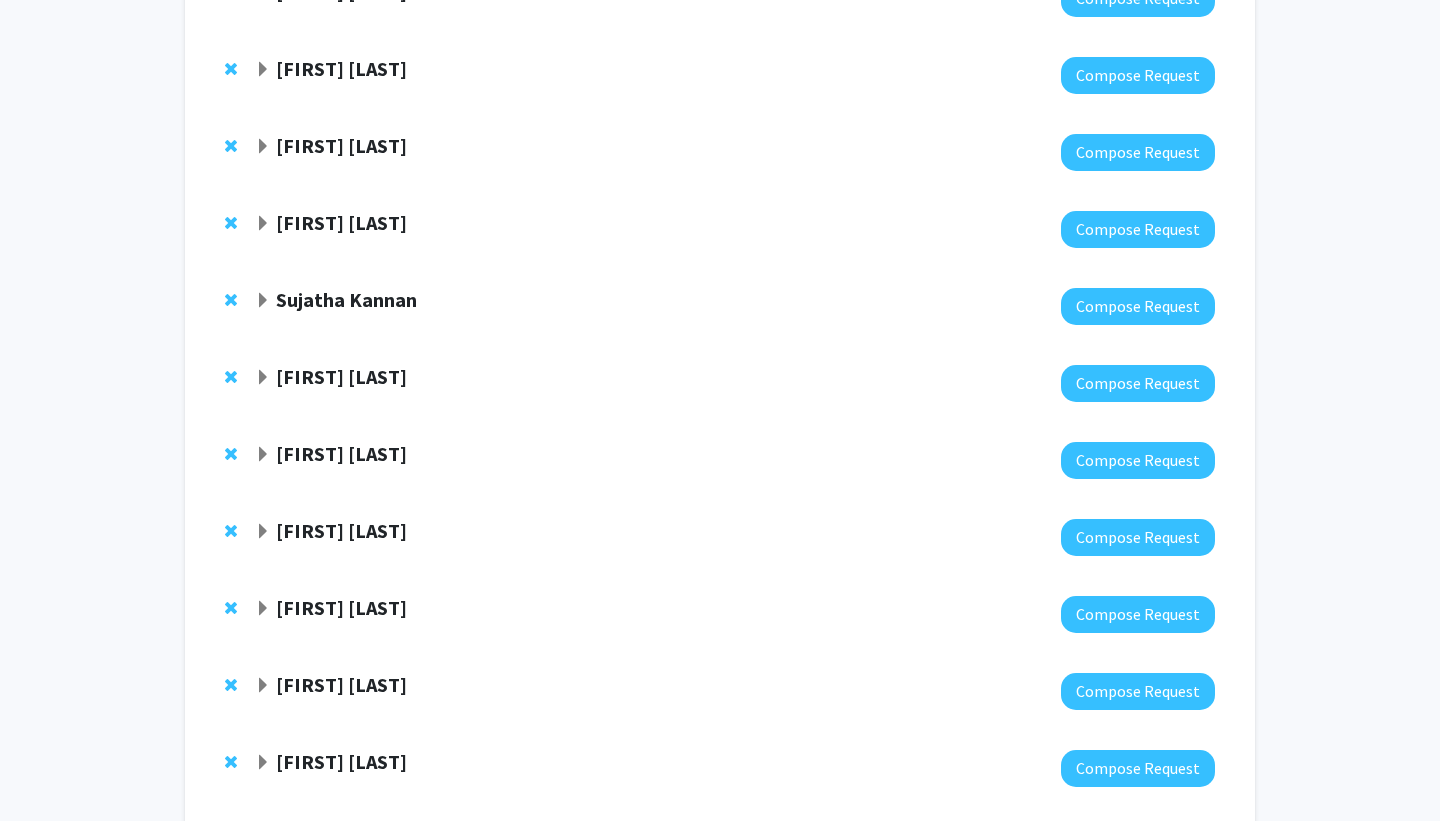 scroll, scrollTop: 1165, scrollLeft: 0, axis: vertical 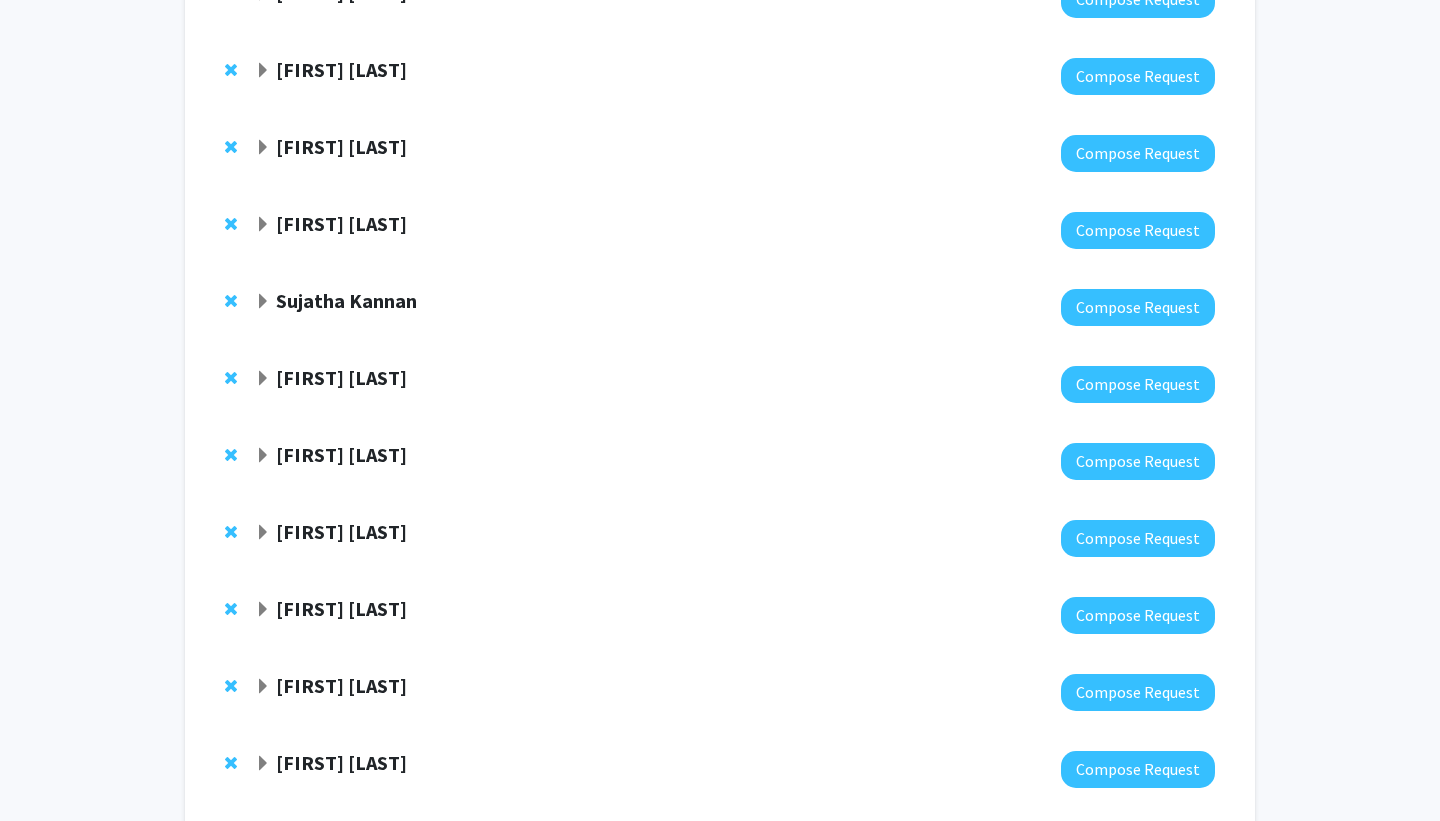 click on "Sujatha Kannan" 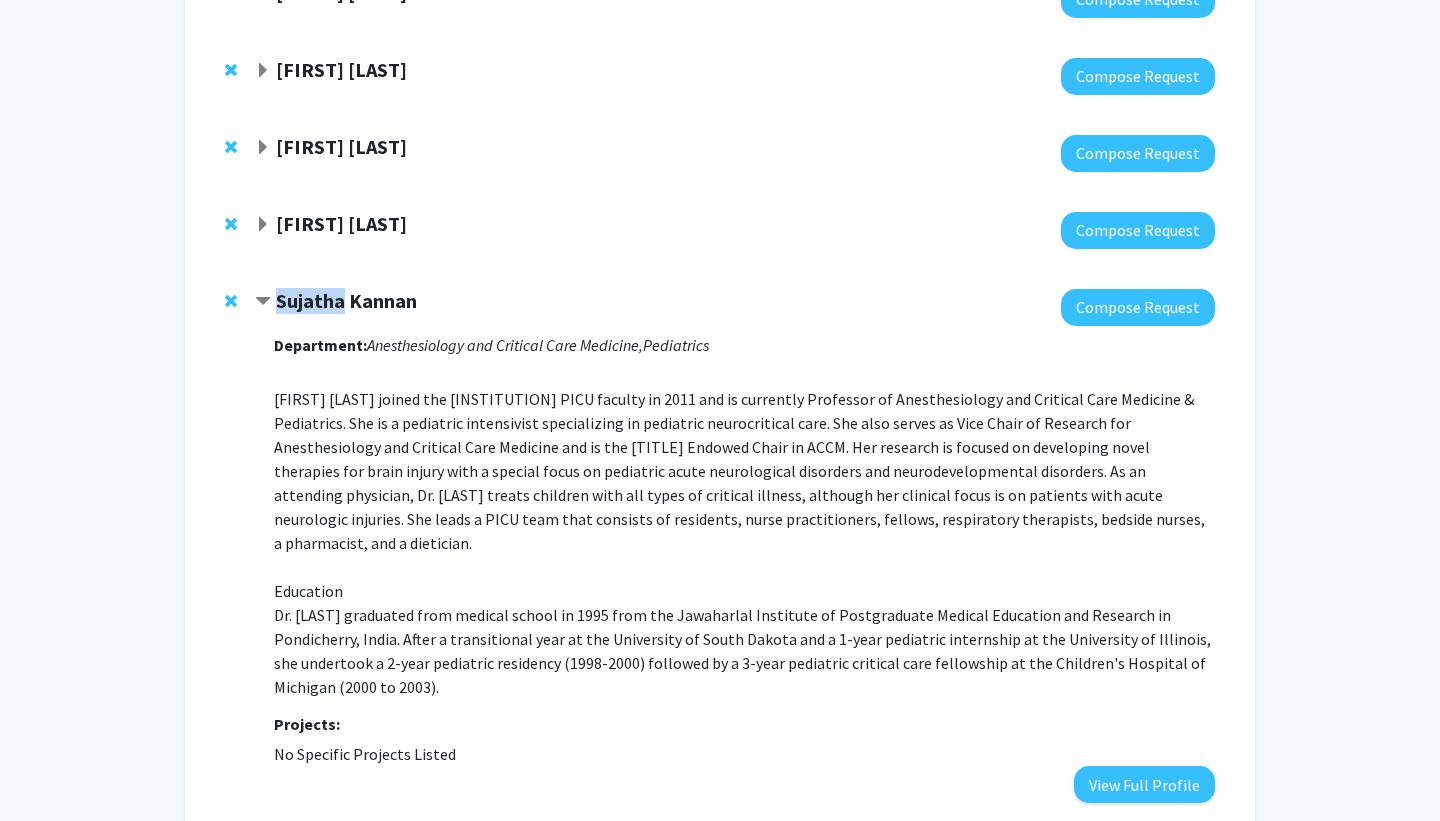 click on "Sujatha Kannan" 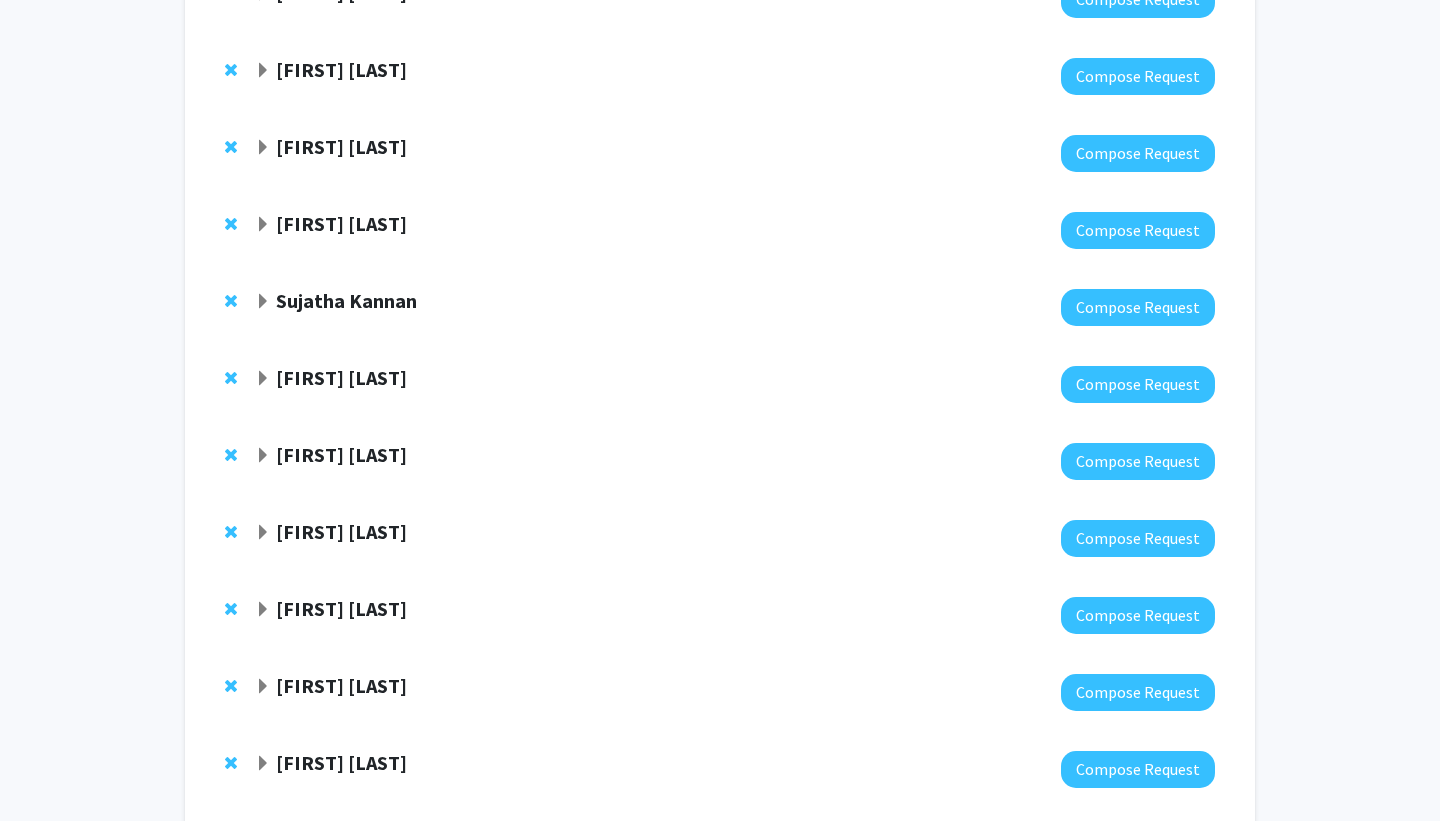 click on "Bookmarks Bookmark the faculty/staff you are interested in working with to help you find them more easily later. Compose Request Department: Allergy & Clinical Immunology, Medicine, Otolaryngology - Head and Neck Surgery Projects: Climate change affect on rhinologic disease This is a virtual/remote project Seeking: Not Provided Opportunity Type: Academic Credit, Volunteer Time Commitment: 0 - 5 hours/week Application Deadline: Not Provided This is a clinical research project that examines the relationship between climate factors and the onset of nasal (rhinologic) disease that is increasing and poses a major threat to health in our population. This will involve examining patient records from [INSTITUTION] Medicine and climate databases. The research student will need to take [INSTITUTION] School of Medicine Human Subjects Research online training course to gain access and clearance to HIPAA sensitive patient data. View Full Profile [FIRST] [LAST] Compose Request [FIRST] [LAST]" 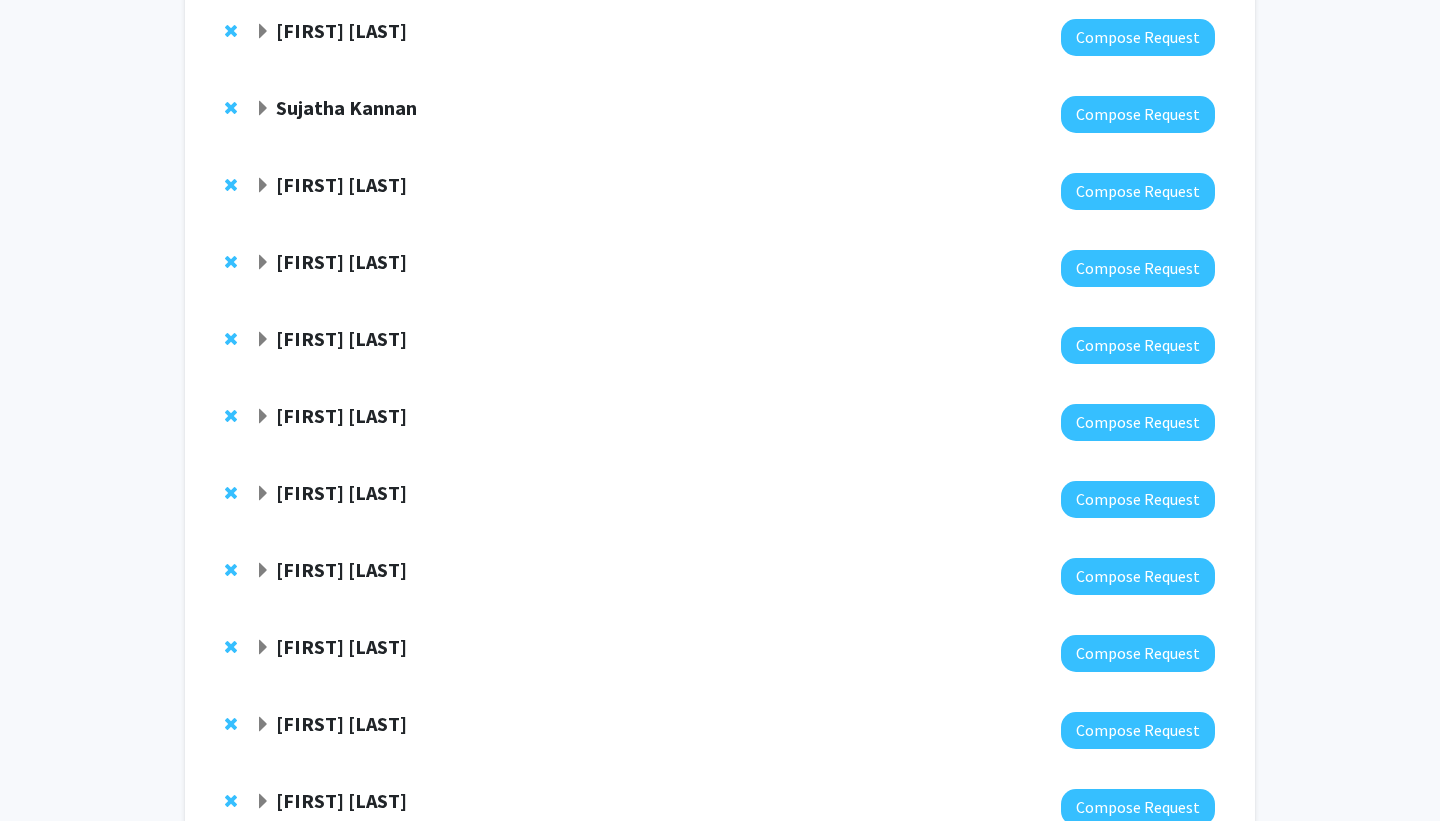 scroll, scrollTop: 1359, scrollLeft: 0, axis: vertical 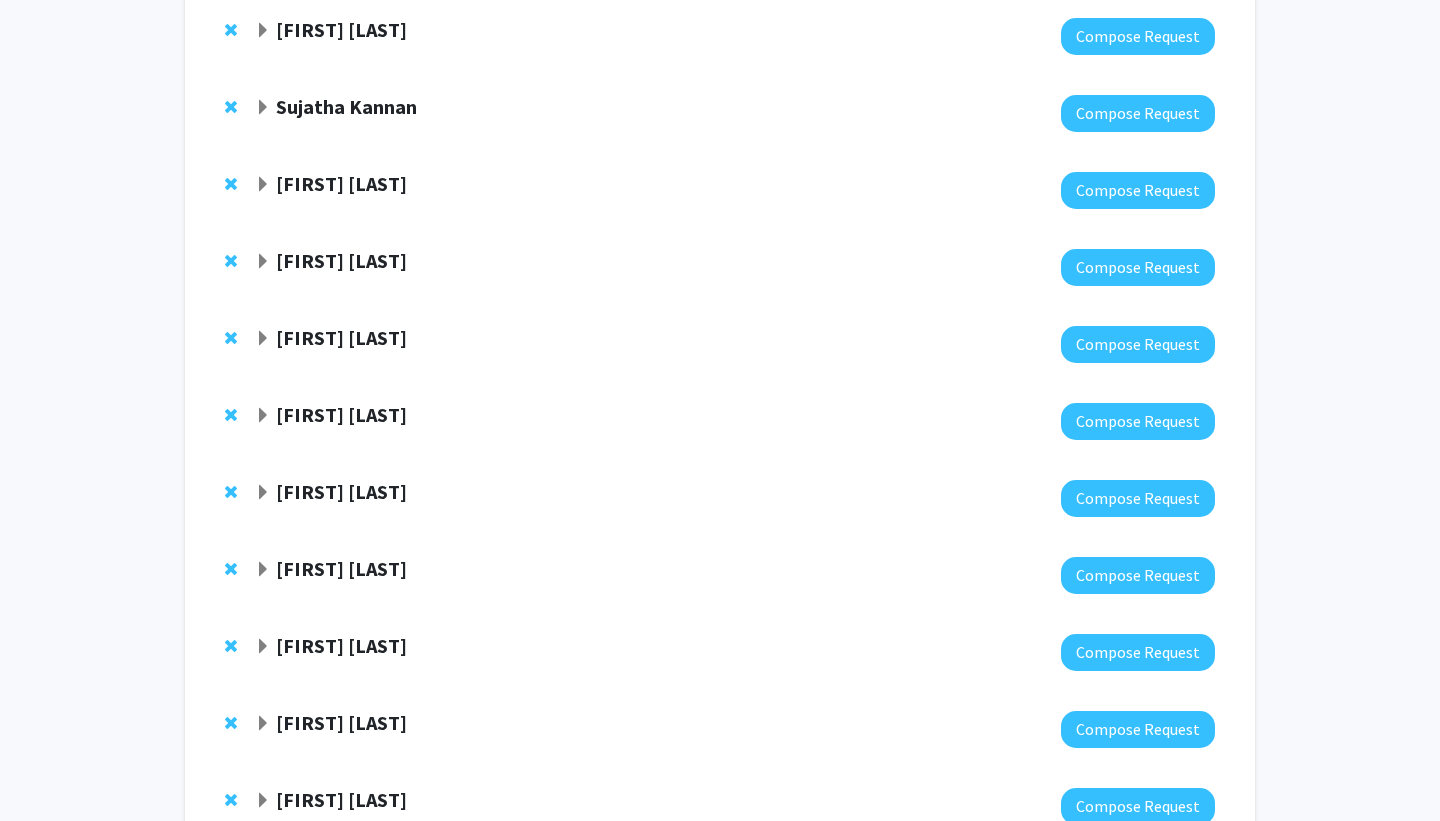 click on "[FIRST] [LAST]" 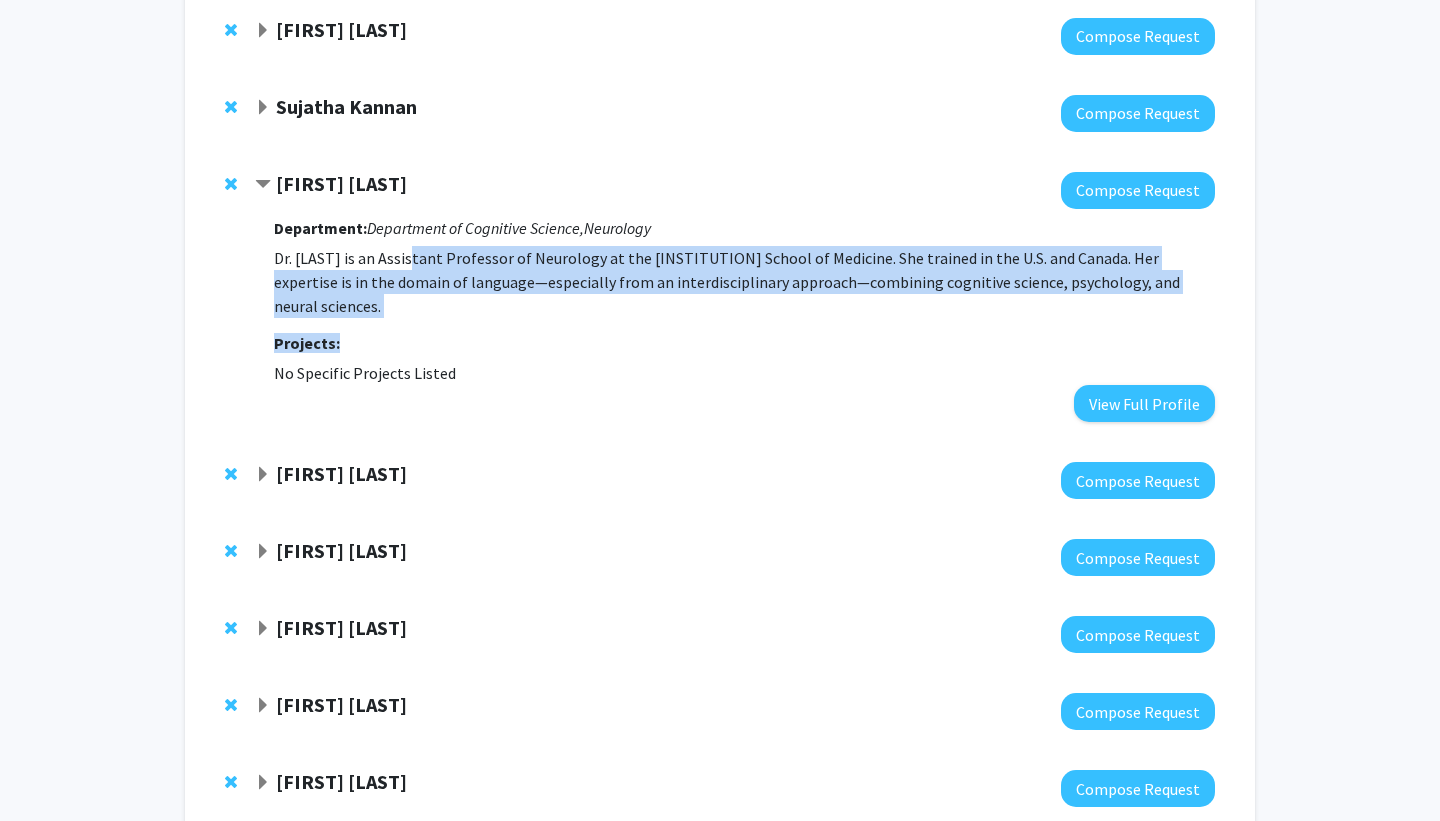 drag, startPoint x: 410, startPoint y: 224, endPoint x: 410, endPoint y: 300, distance: 76 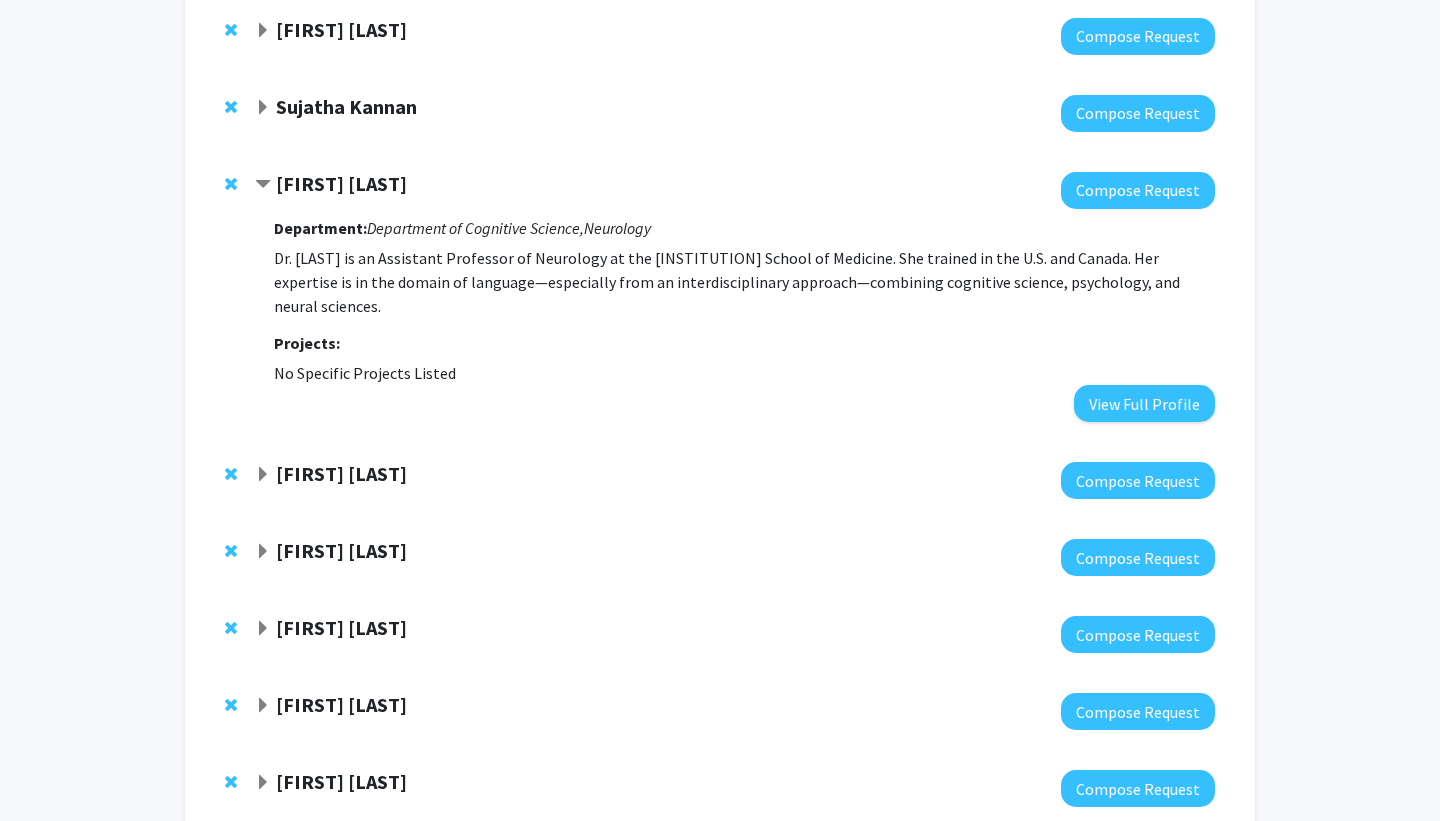 click 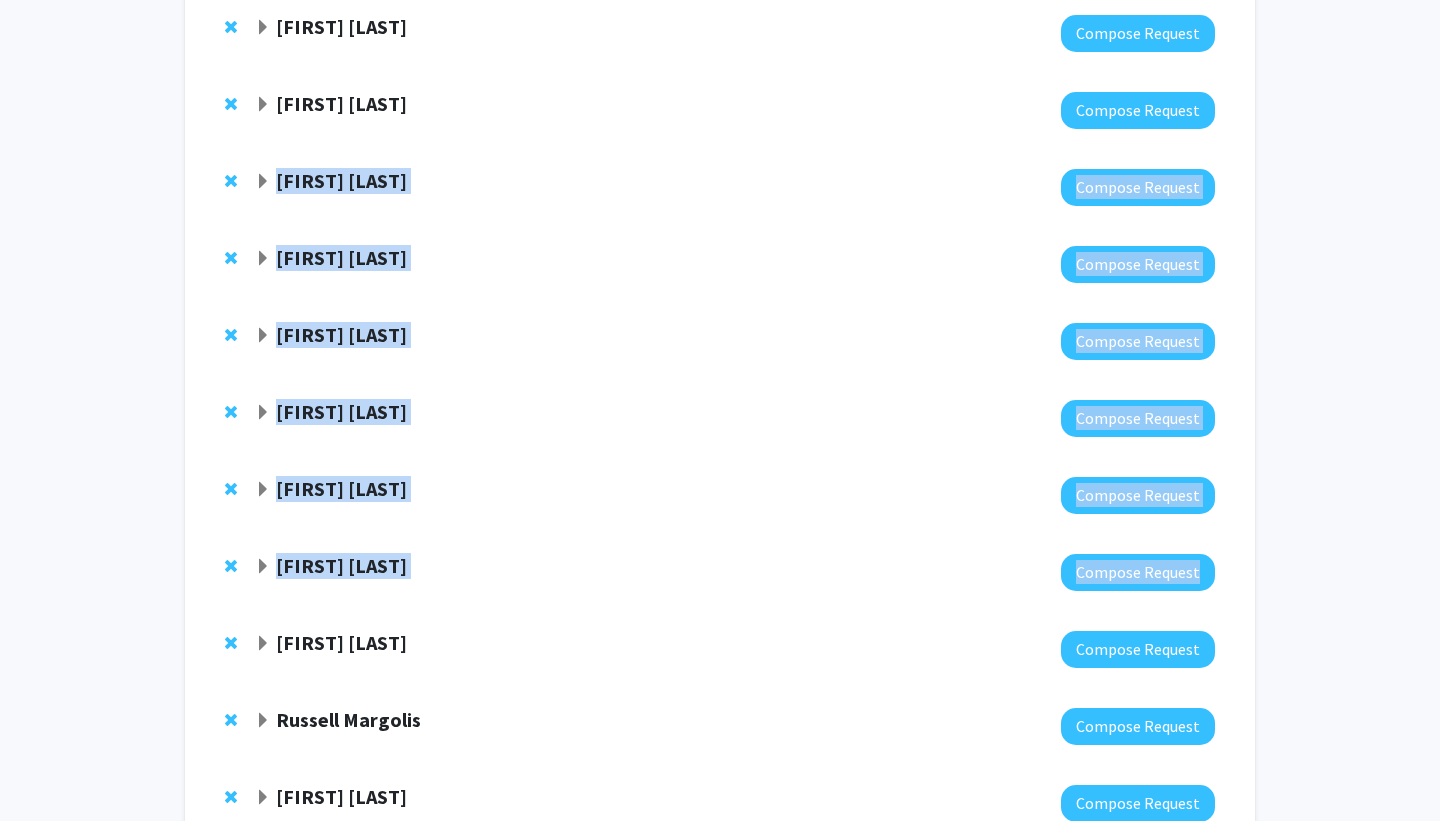 drag, startPoint x: 179, startPoint y: 125, endPoint x: 150, endPoint y: 604, distance: 479.87708 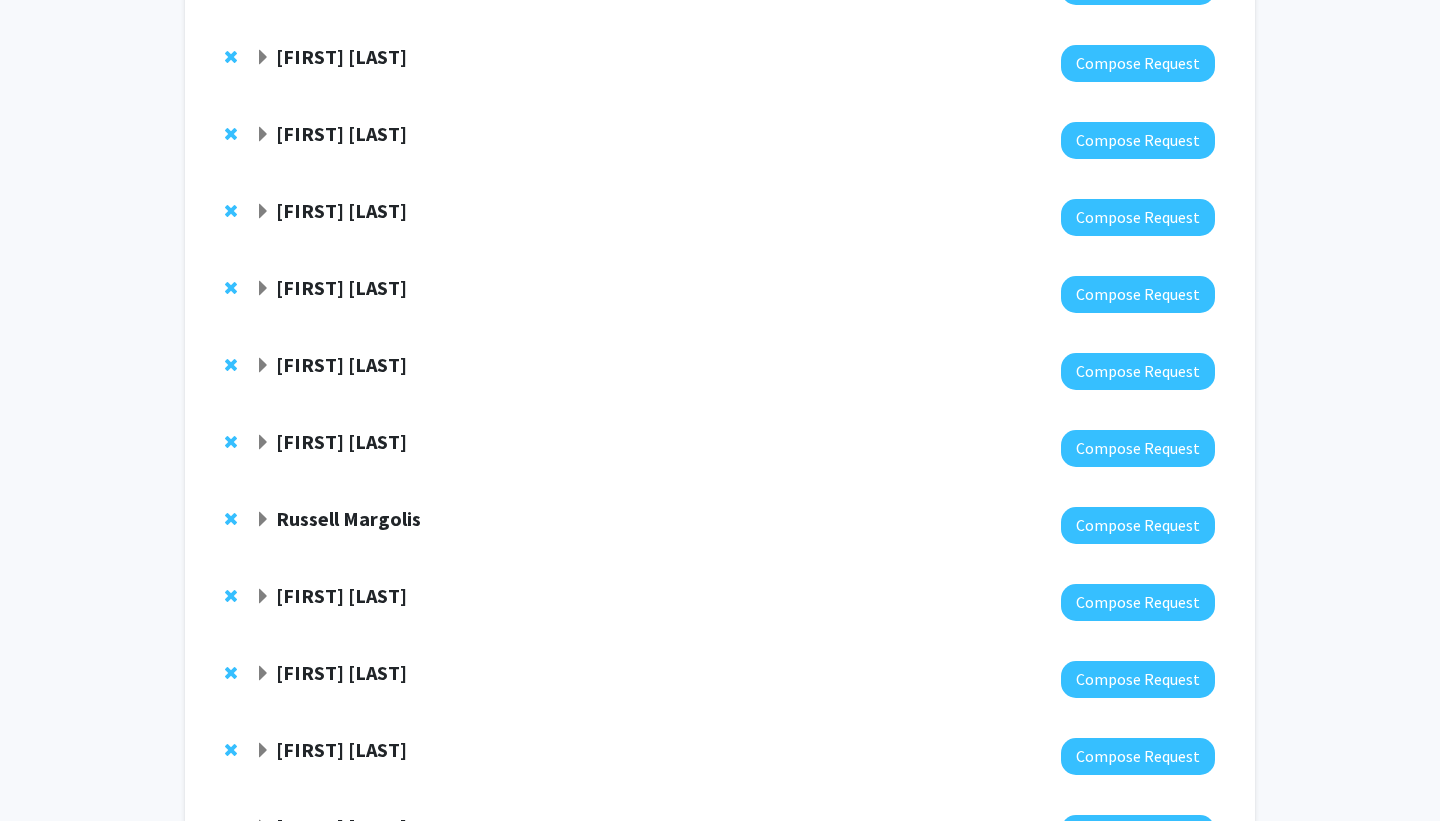 scroll, scrollTop: 1724, scrollLeft: 0, axis: vertical 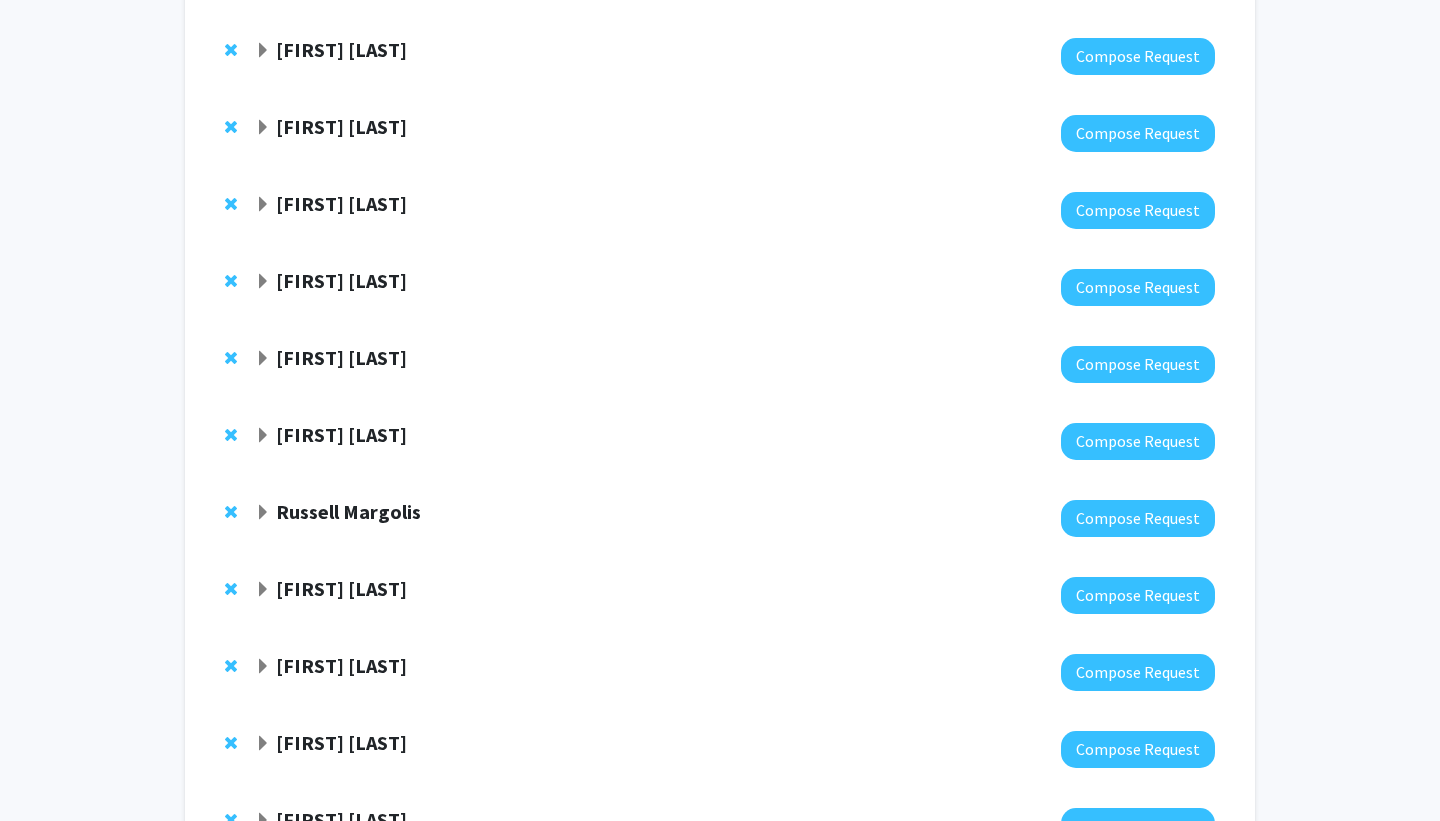 click on "Russell Margolis" 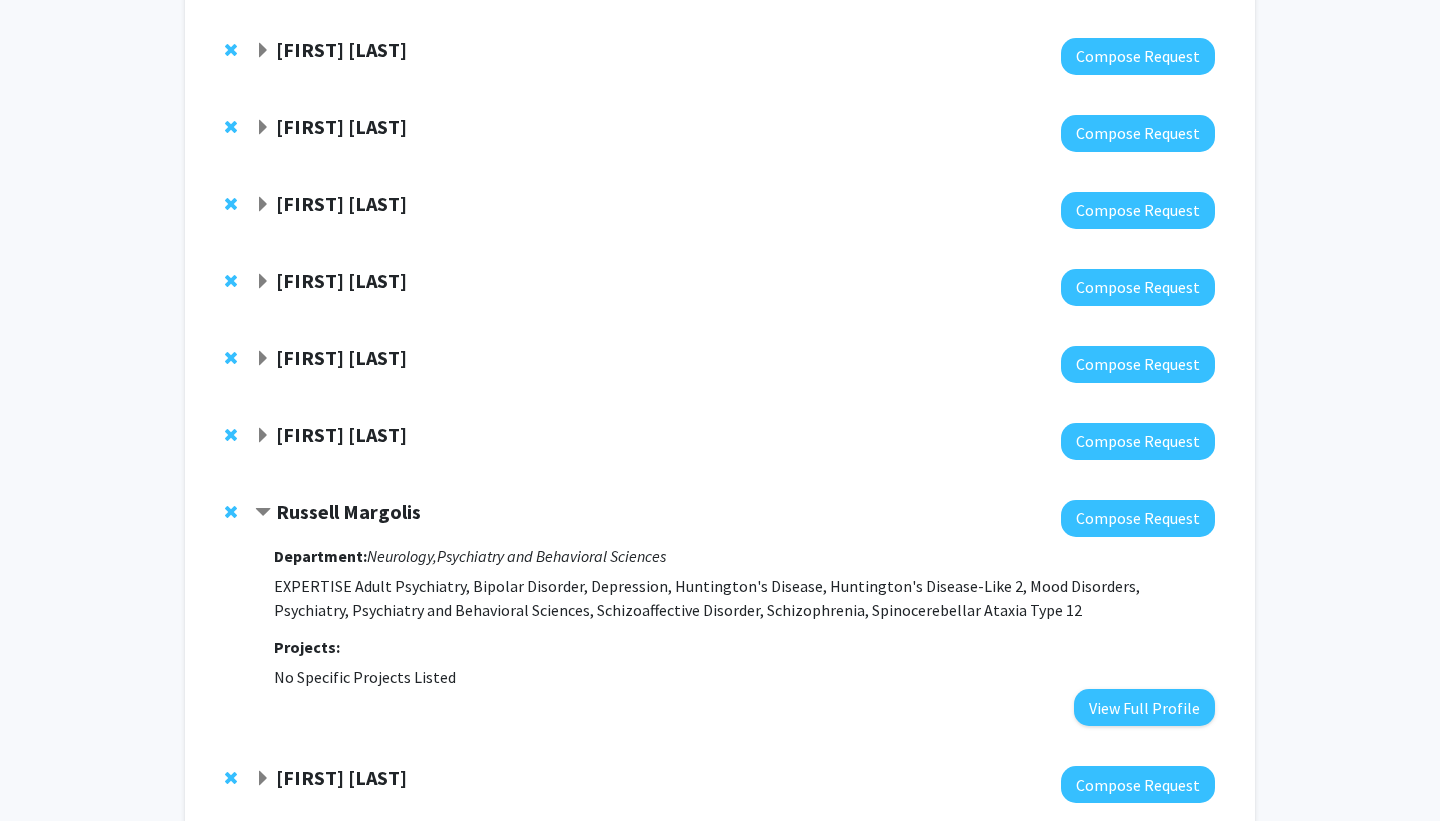 click on "Russell Margolis" 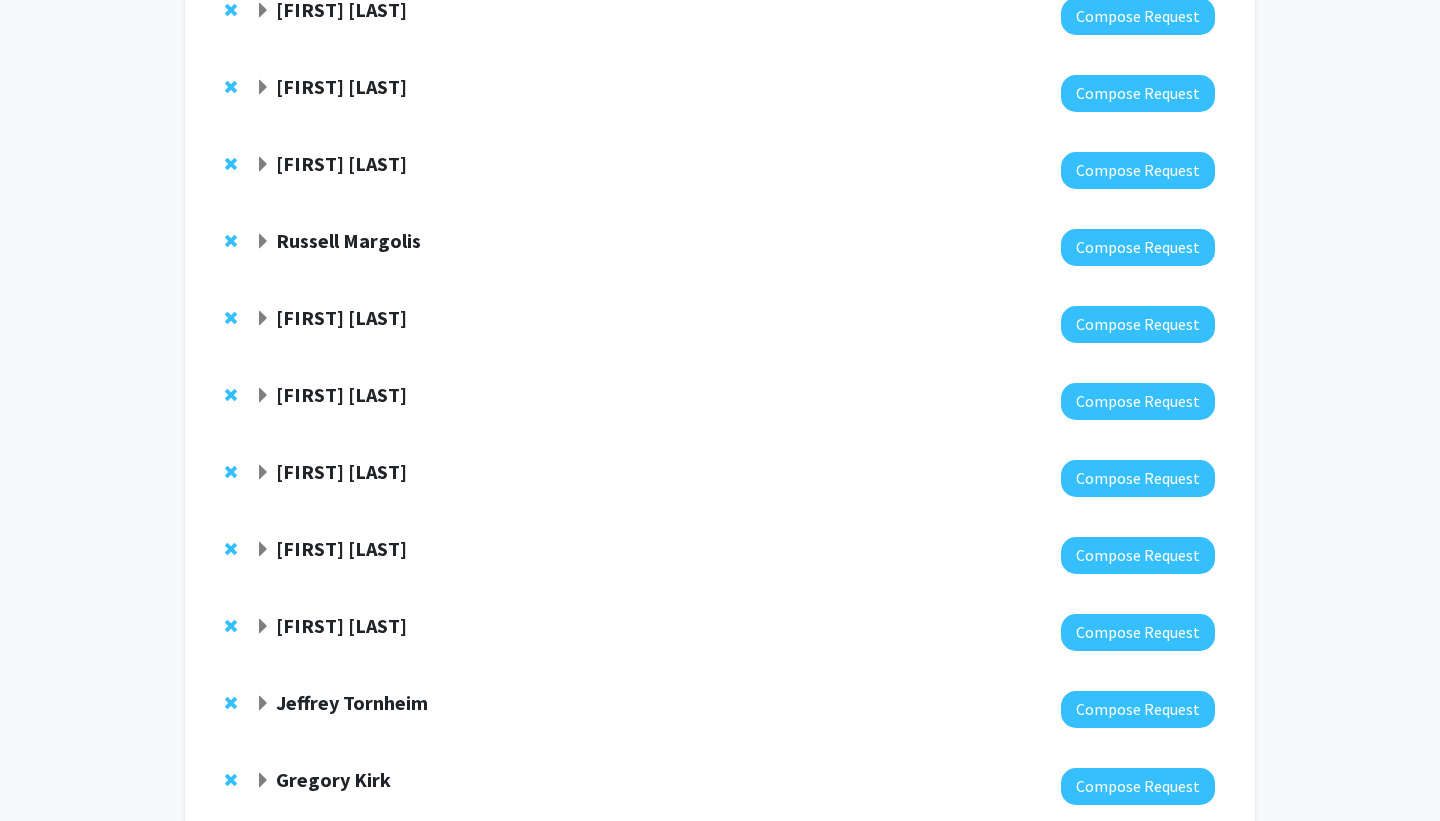 scroll, scrollTop: 2177, scrollLeft: 0, axis: vertical 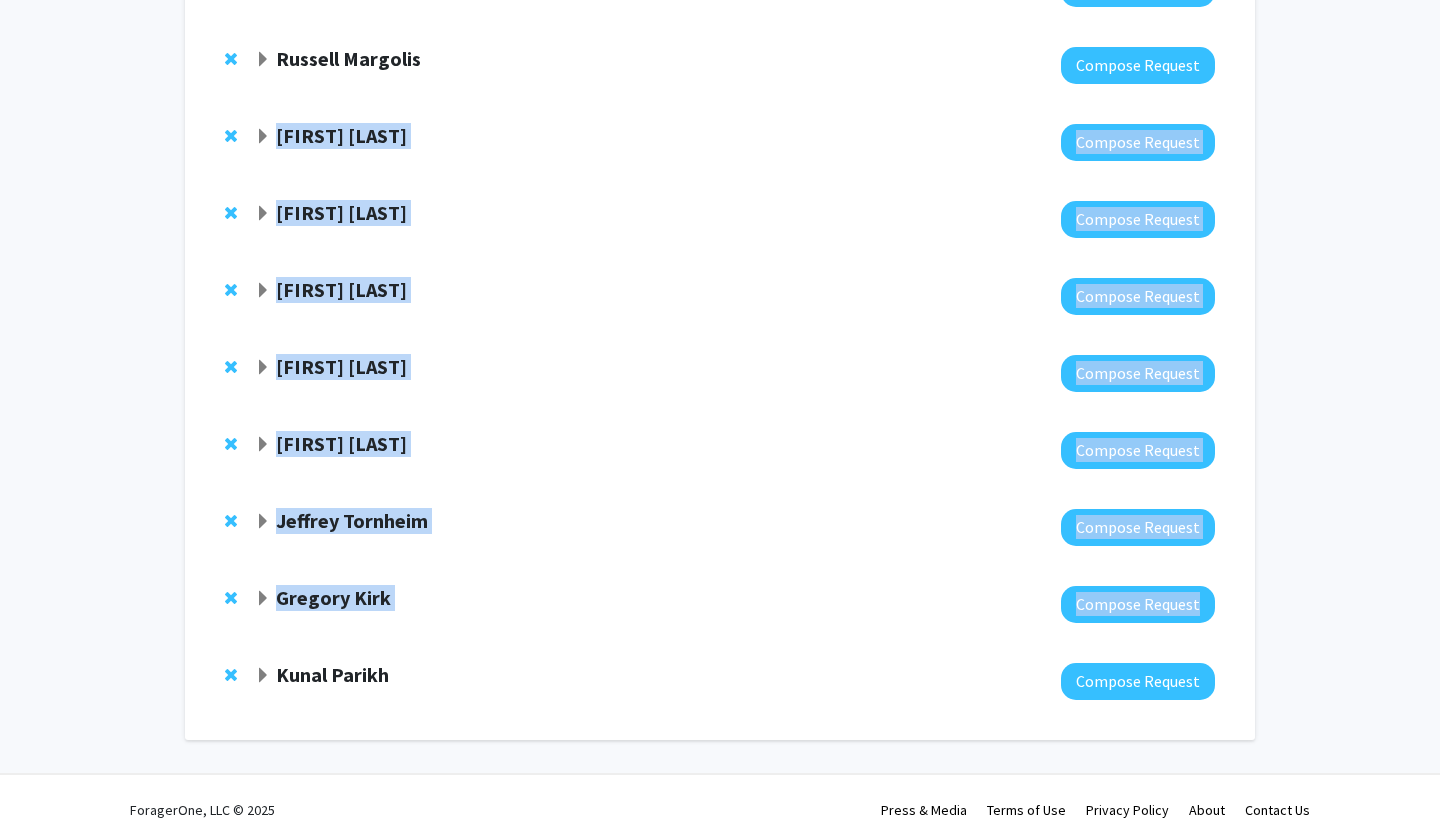 drag, startPoint x: 174, startPoint y: 643, endPoint x: 174, endPoint y: 143, distance: 500 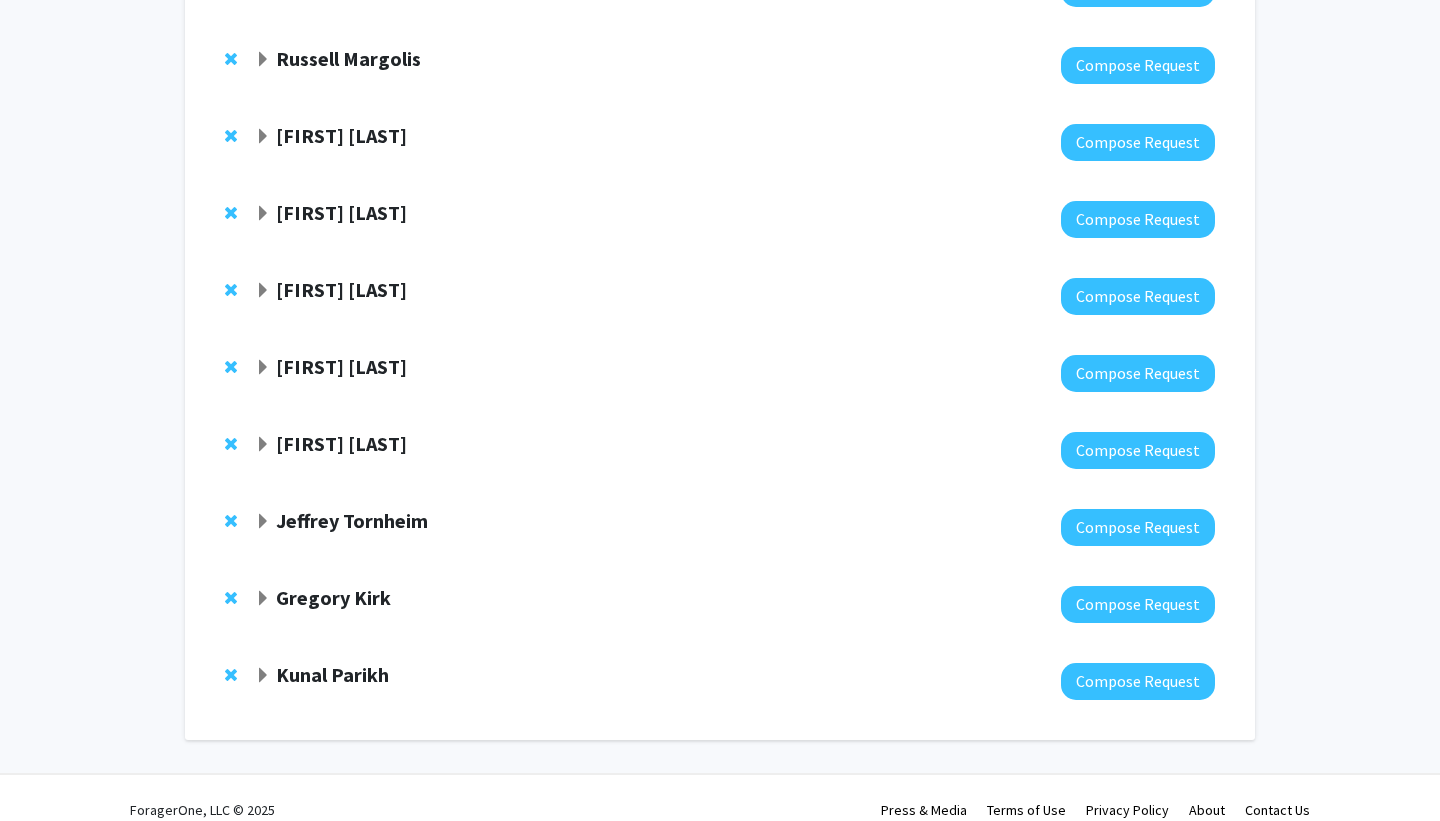 click on "Bookmarks Bookmark the faculty/staff you are interested in working with to help you find them more easily later. Compose Request Department: Allergy & Clinical Immunology, Medicine, Otolaryngology - Head and Neck Surgery Projects: Climate change affect on rhinologic disease This is a virtual/remote project Seeking: Not Provided Opportunity Type: Academic Credit, Volunteer Time Commitment: 0 - 5 hours/week Application Deadline: Not Provided This is a clinical research project that examines the relationship between climate factors and the onset of nasal (rhinologic) disease that is increasing and poses a major threat to health in our population. This will involve examining patient records from [INSTITUTION] Medicine and climate databases. The research student will need to take [INSTITUTION] School of Medicine Human Subjects Research online training course to gain access and clearance to HIPAA sensitive patient data. View Full Profile [FIRST] [LAST] Compose Request [FIRST] [LAST]" 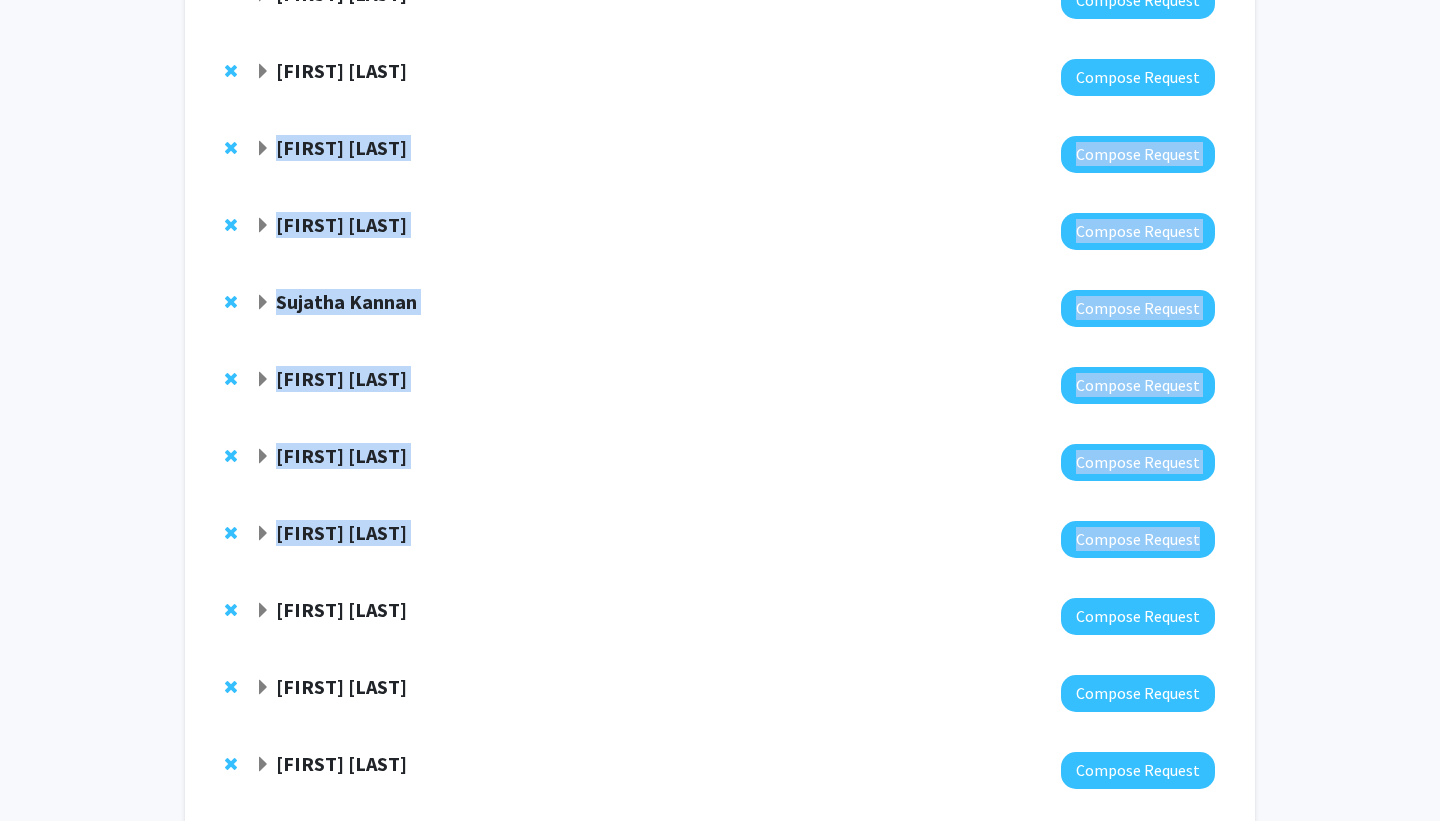 drag, startPoint x: 174, startPoint y: 143, endPoint x: 140, endPoint y: 622, distance: 480.20517 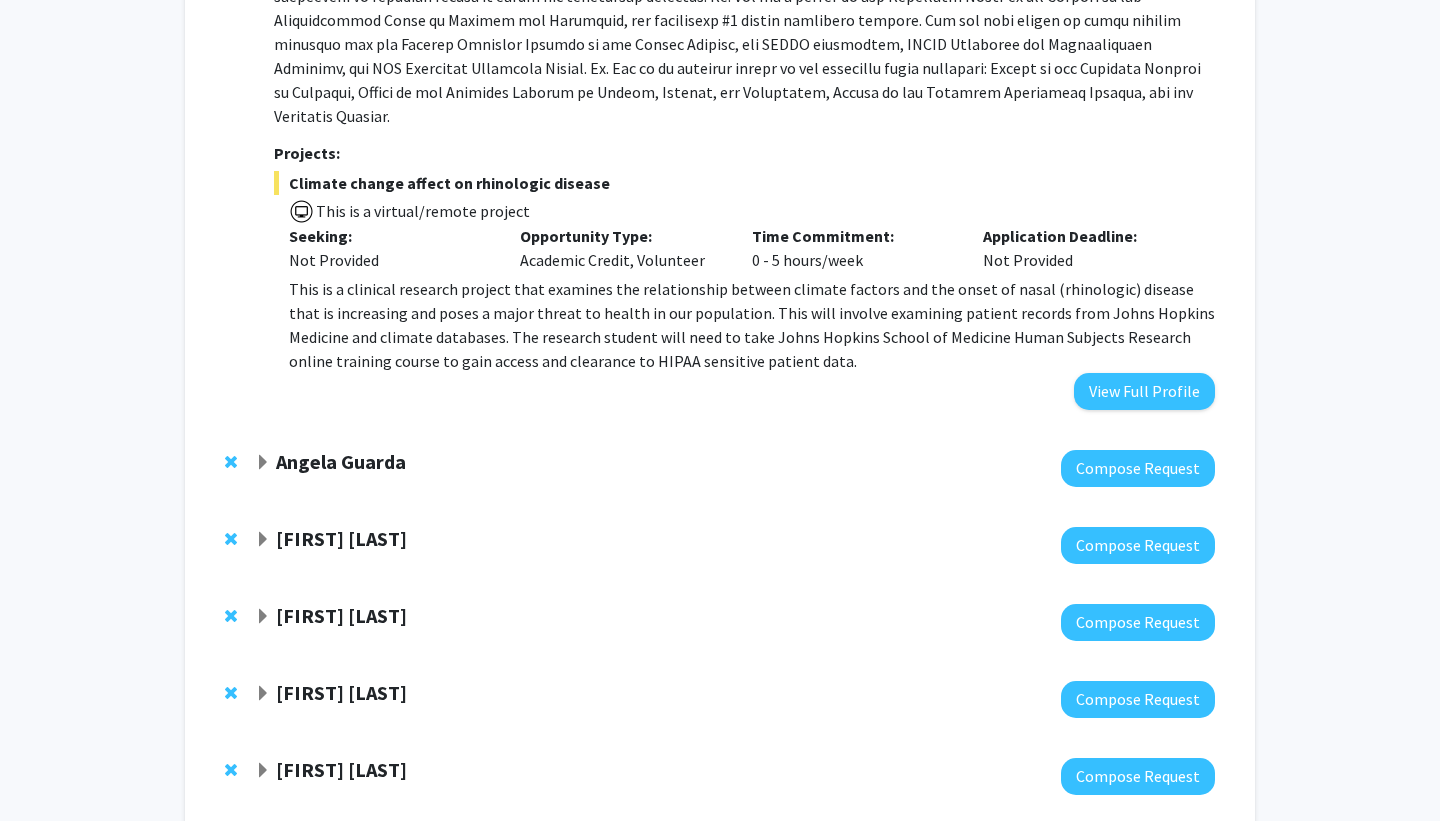 scroll, scrollTop: 167, scrollLeft: 0, axis: vertical 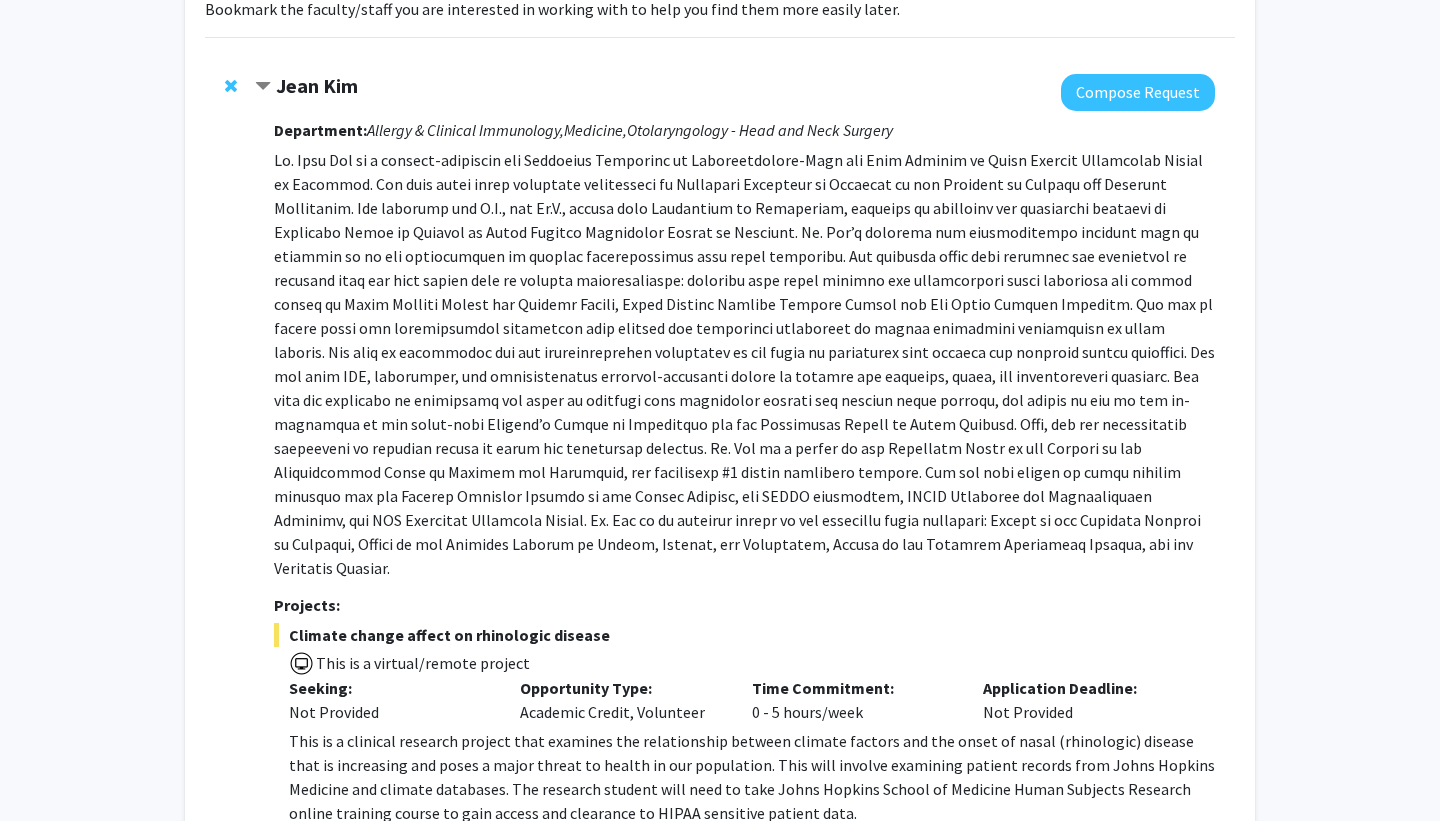 drag, startPoint x: 140, startPoint y: 622, endPoint x: 140, endPoint y: 305, distance: 317 